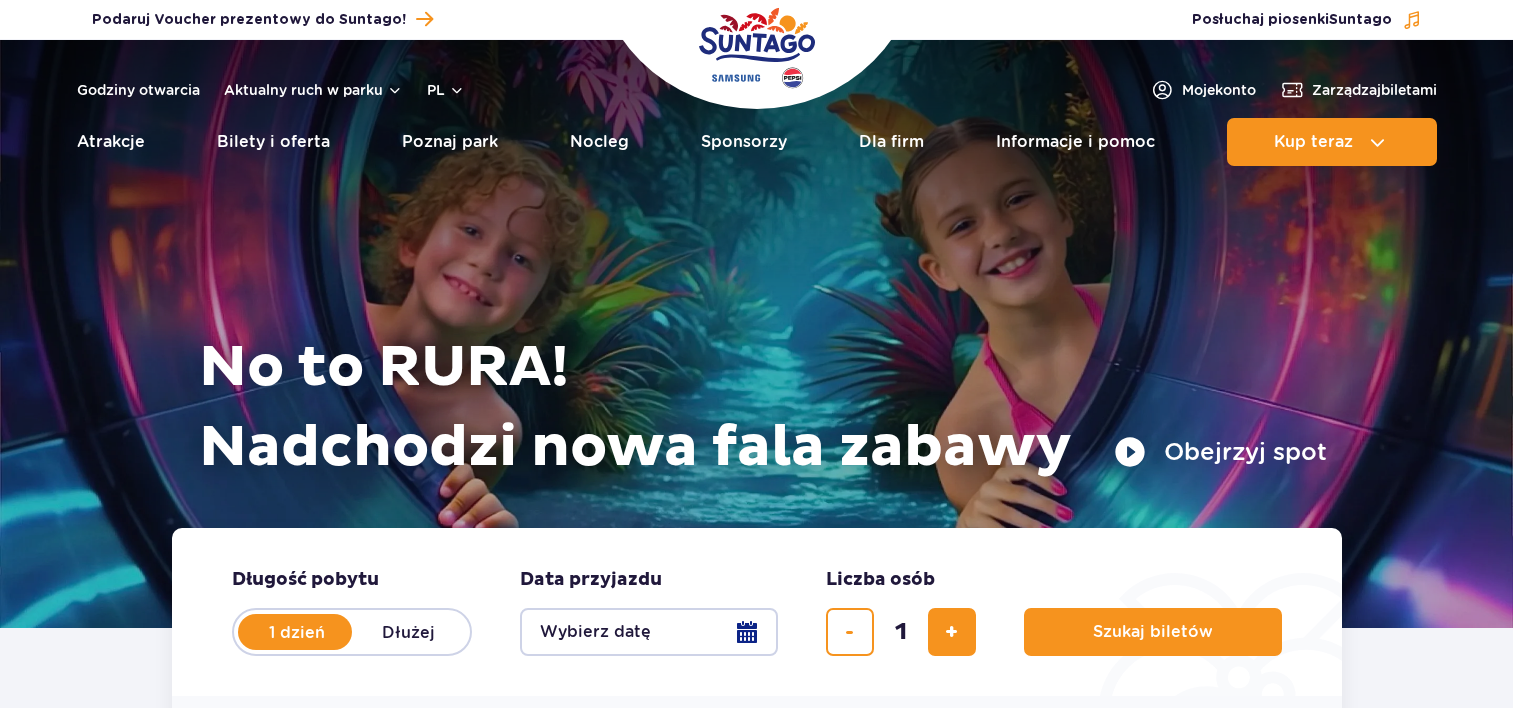 scroll, scrollTop: 0, scrollLeft: 0, axis: both 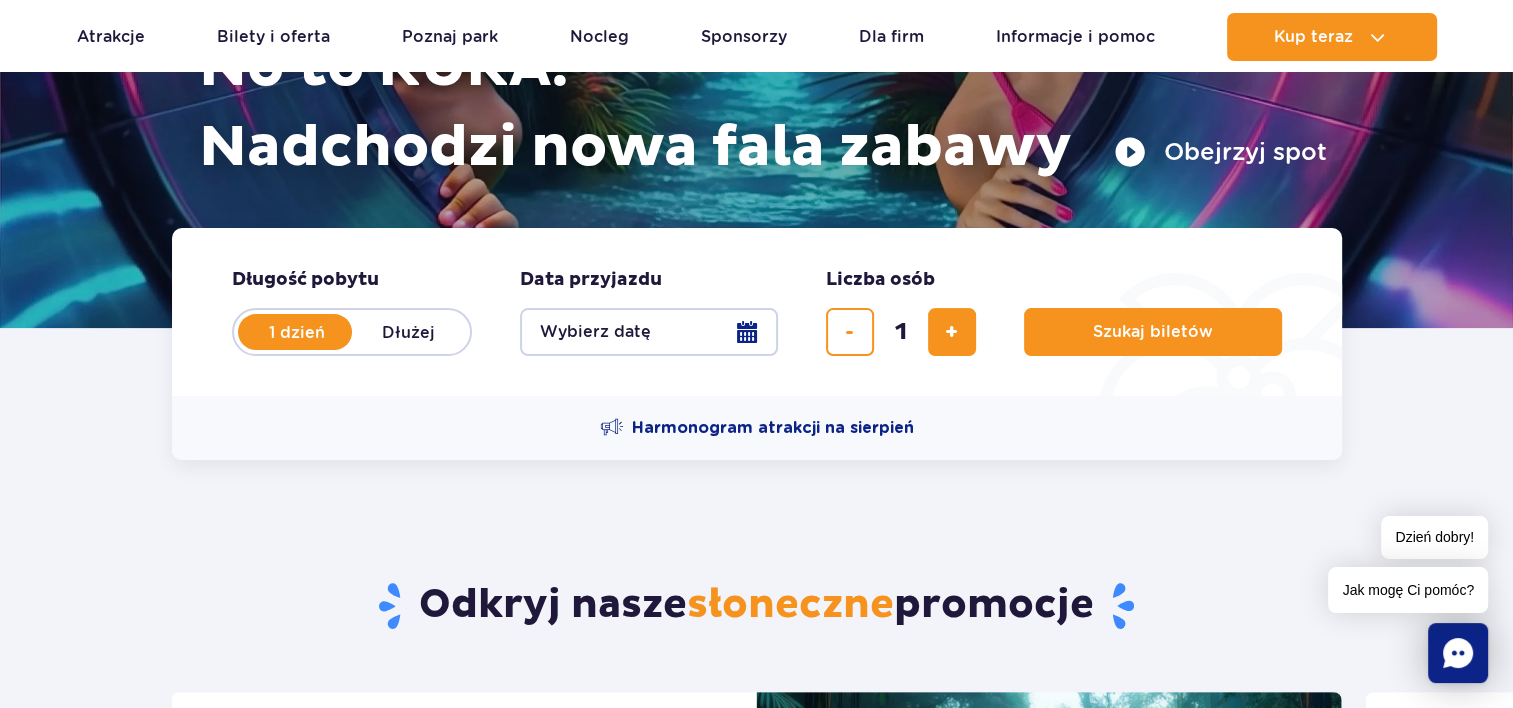 click on "Wybierz datę" at bounding box center (649, 332) 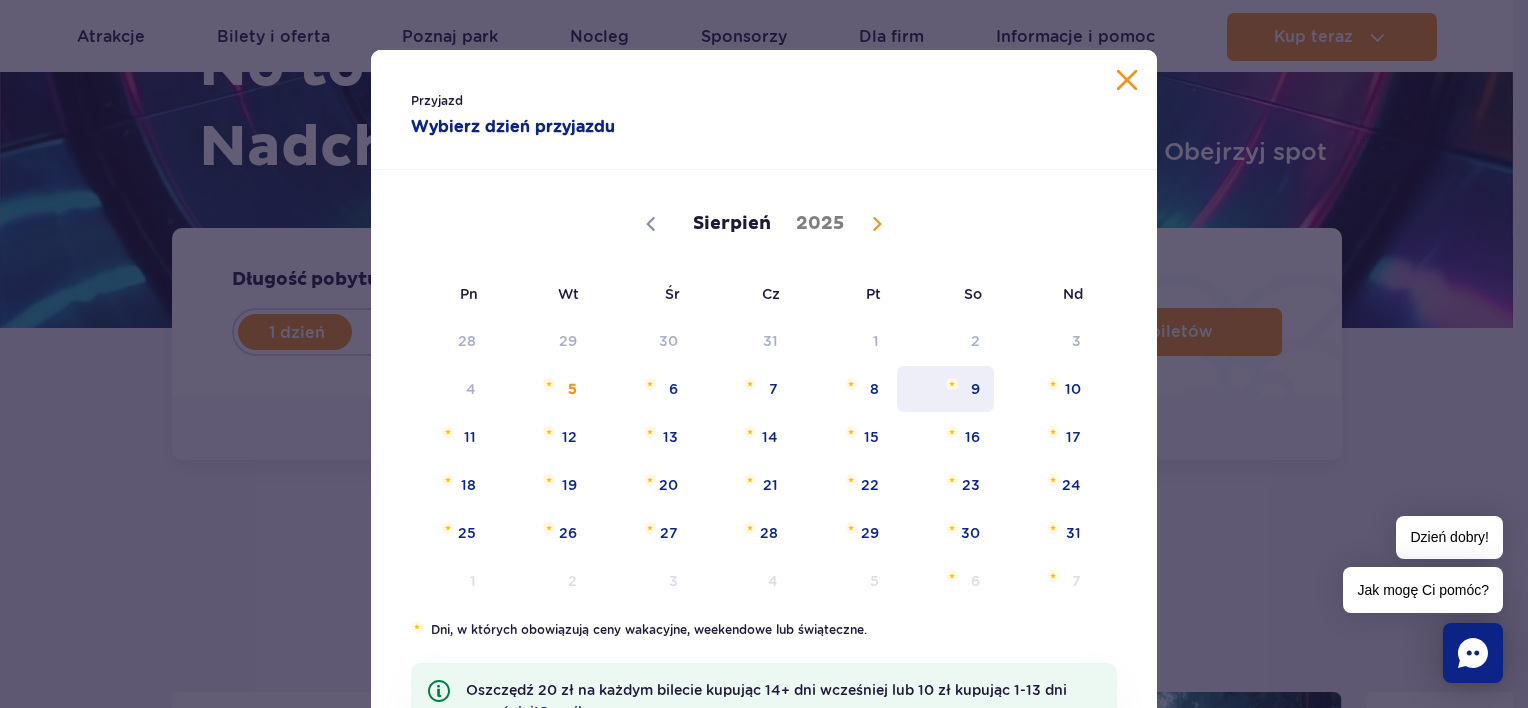 click on "9" at bounding box center (945, 389) 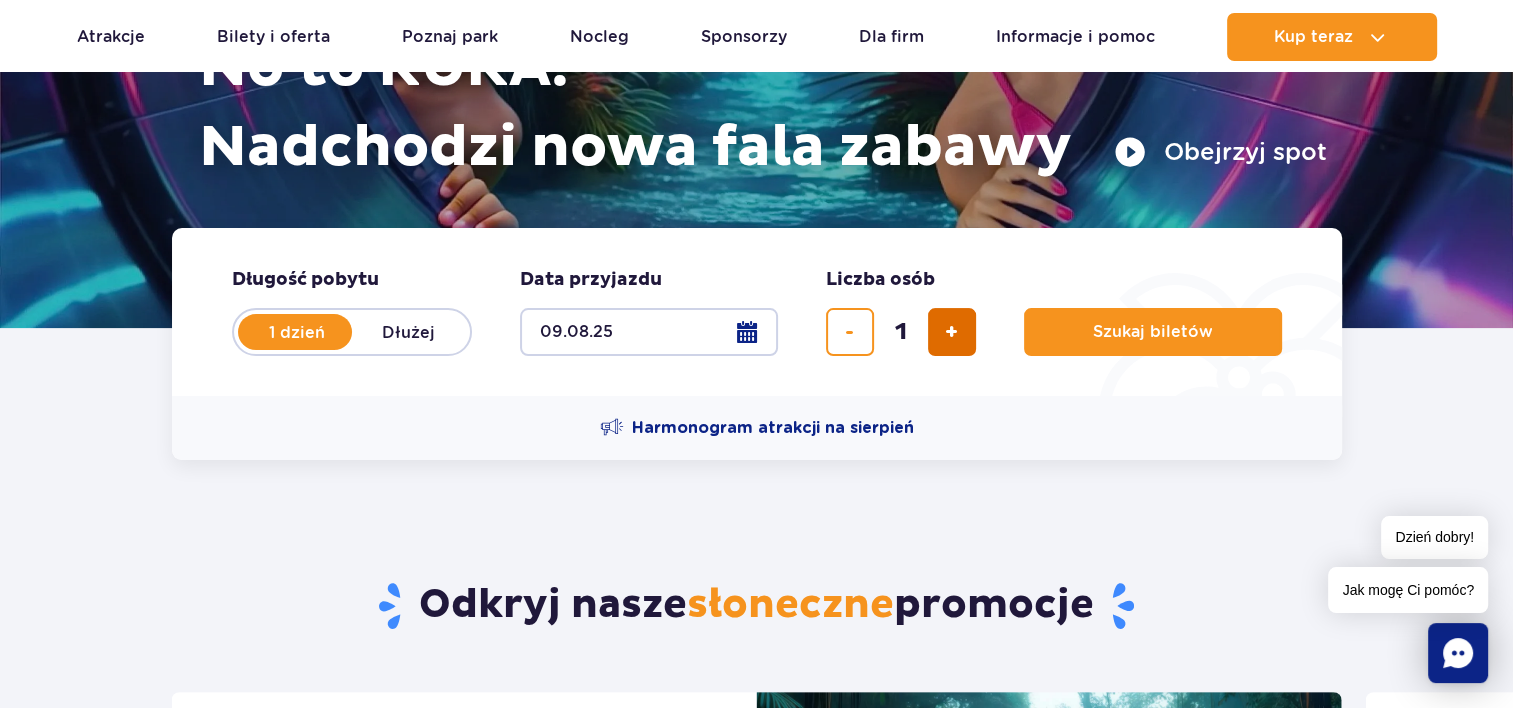 click at bounding box center (952, 332) 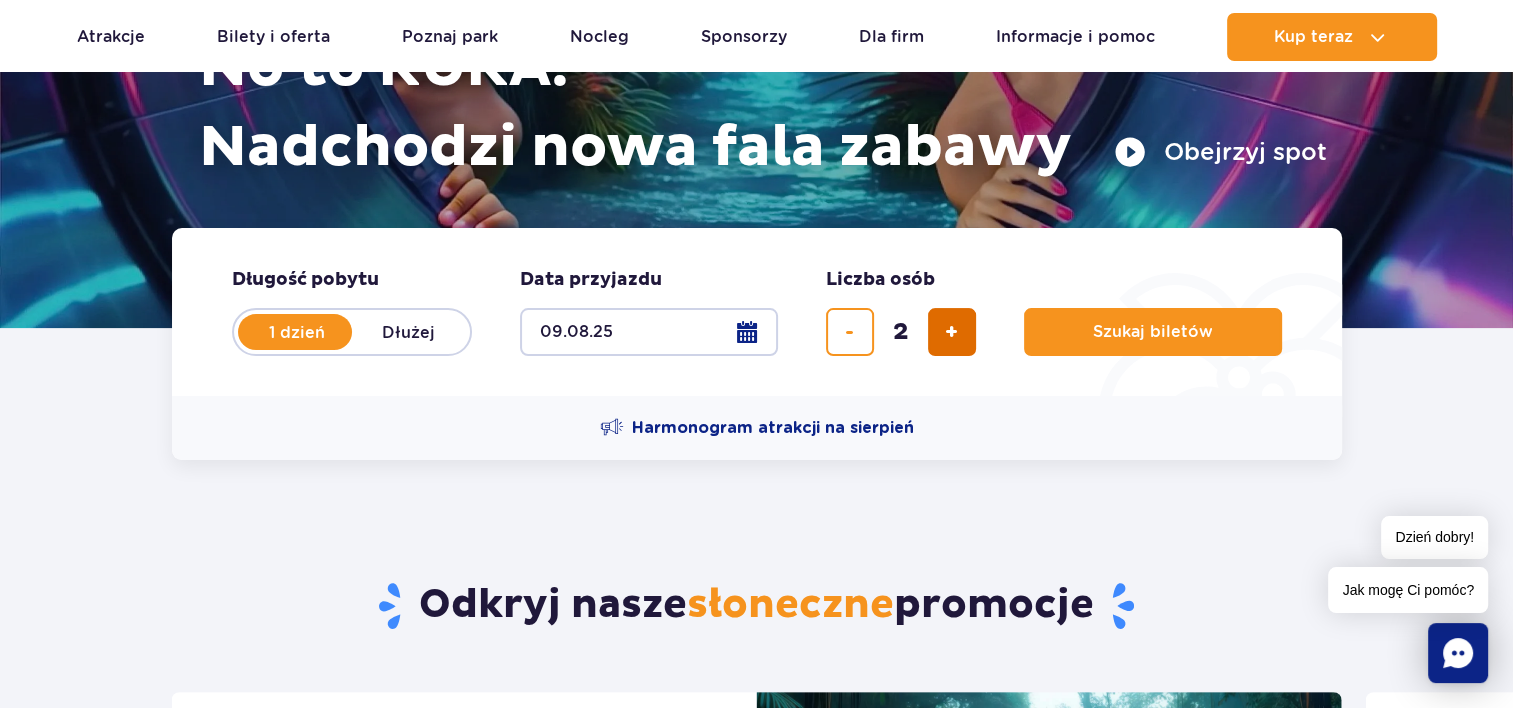 click at bounding box center (952, 332) 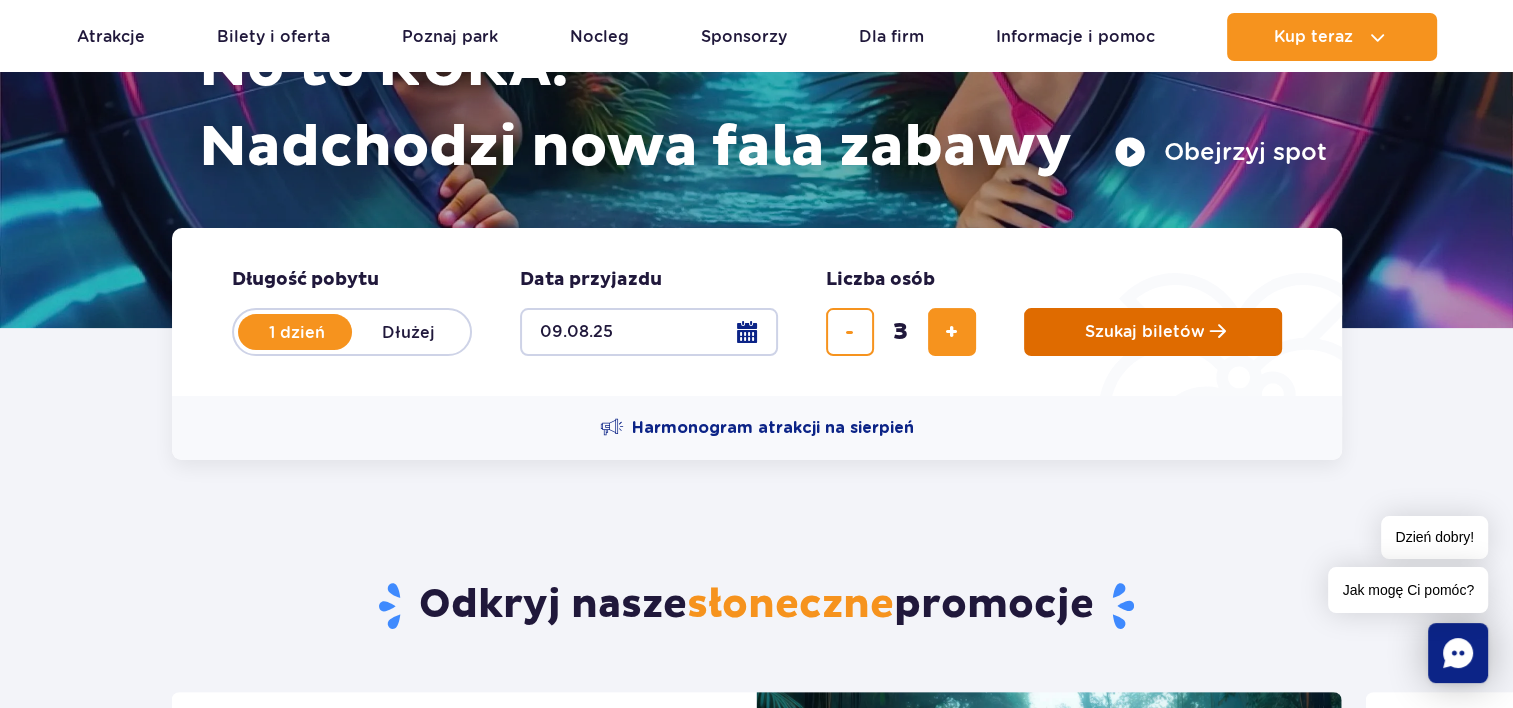 click on "Szukaj biletów" at bounding box center [1145, 332] 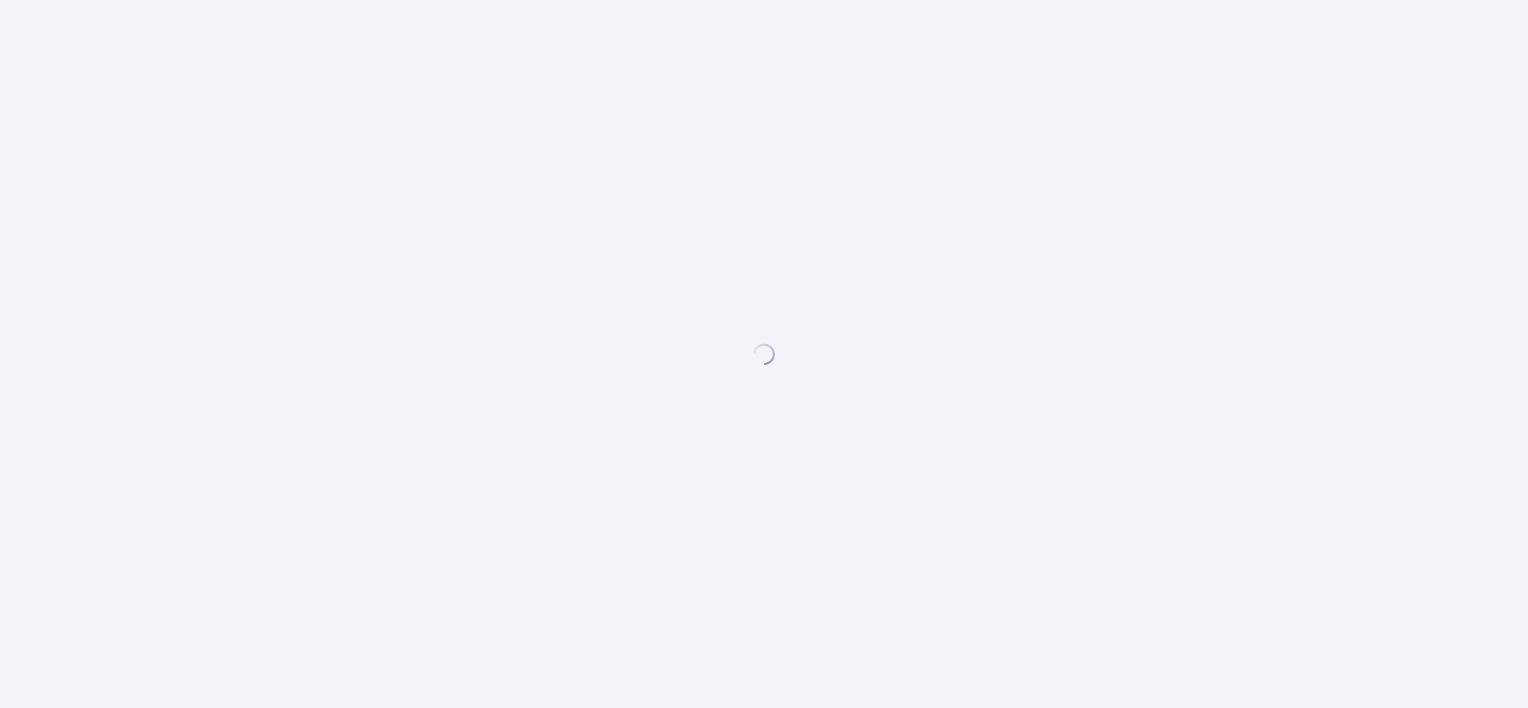 scroll, scrollTop: 0, scrollLeft: 0, axis: both 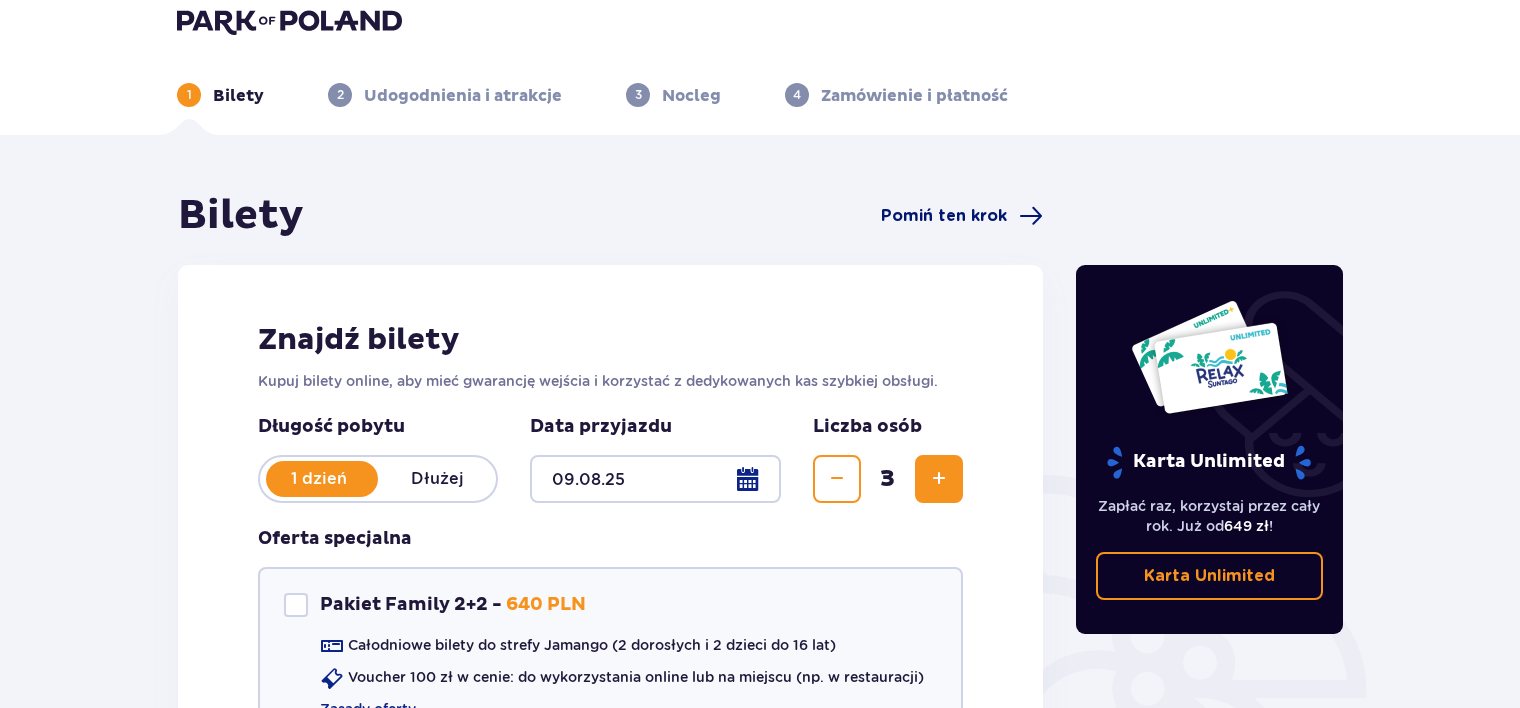 click on "Pomiń ten krok" at bounding box center [944, 216] 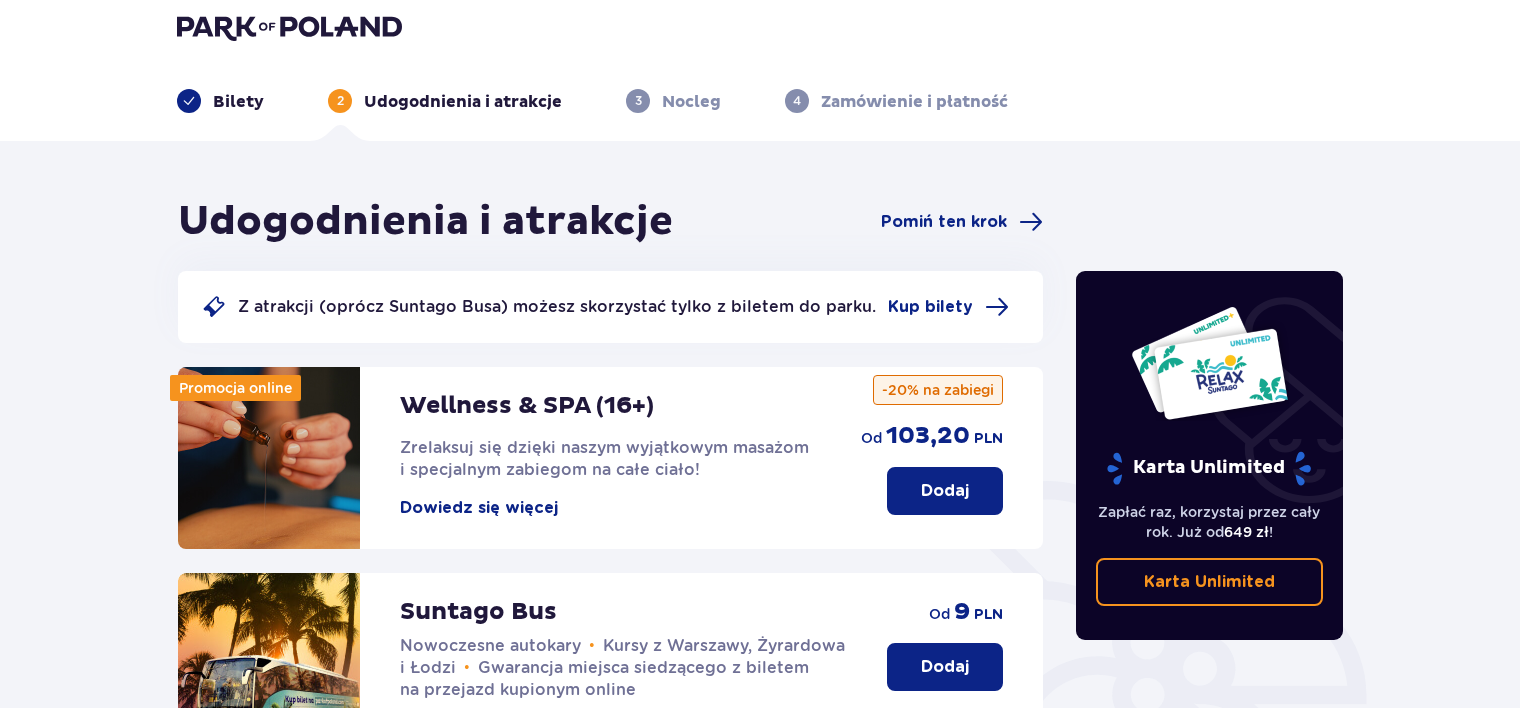 scroll, scrollTop: 0, scrollLeft: 0, axis: both 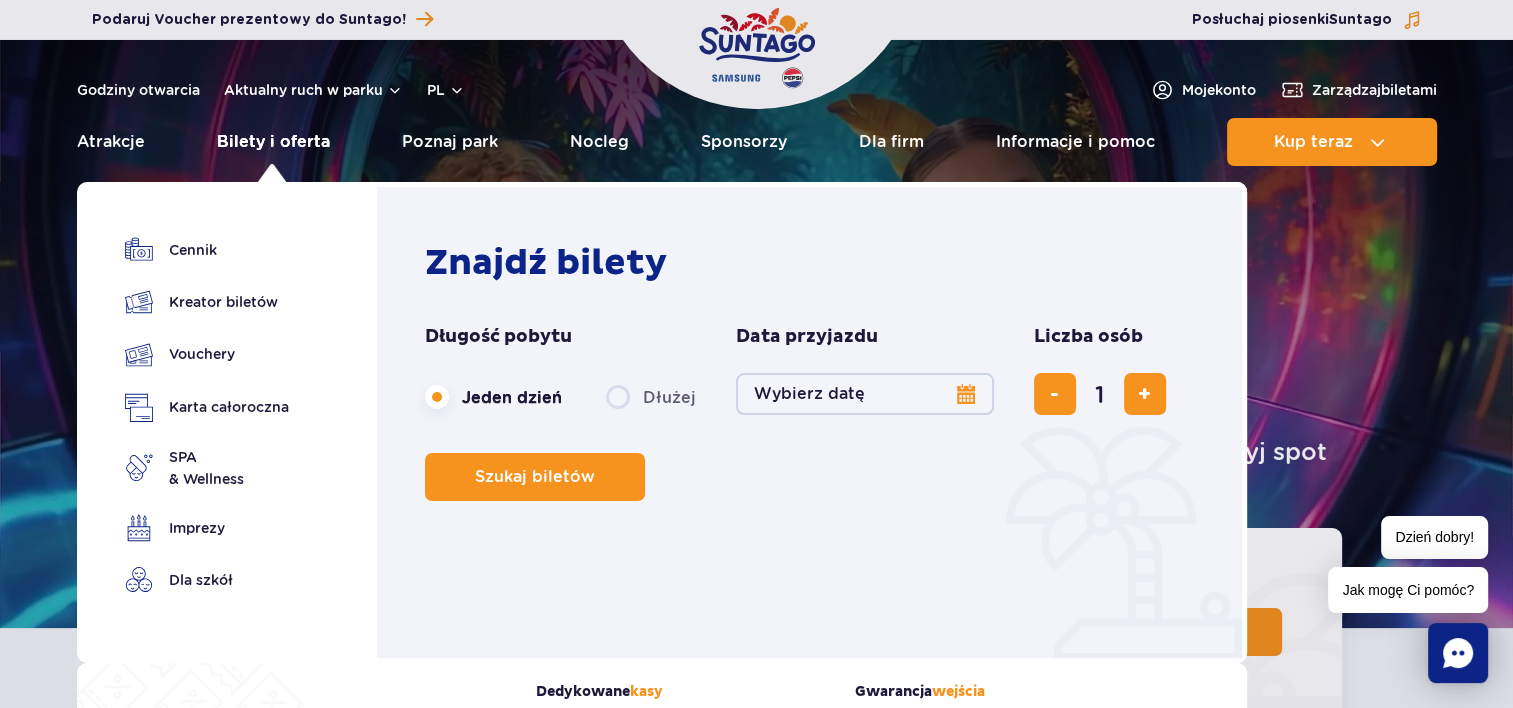 click on "Bilety i oferta" at bounding box center [273, 142] 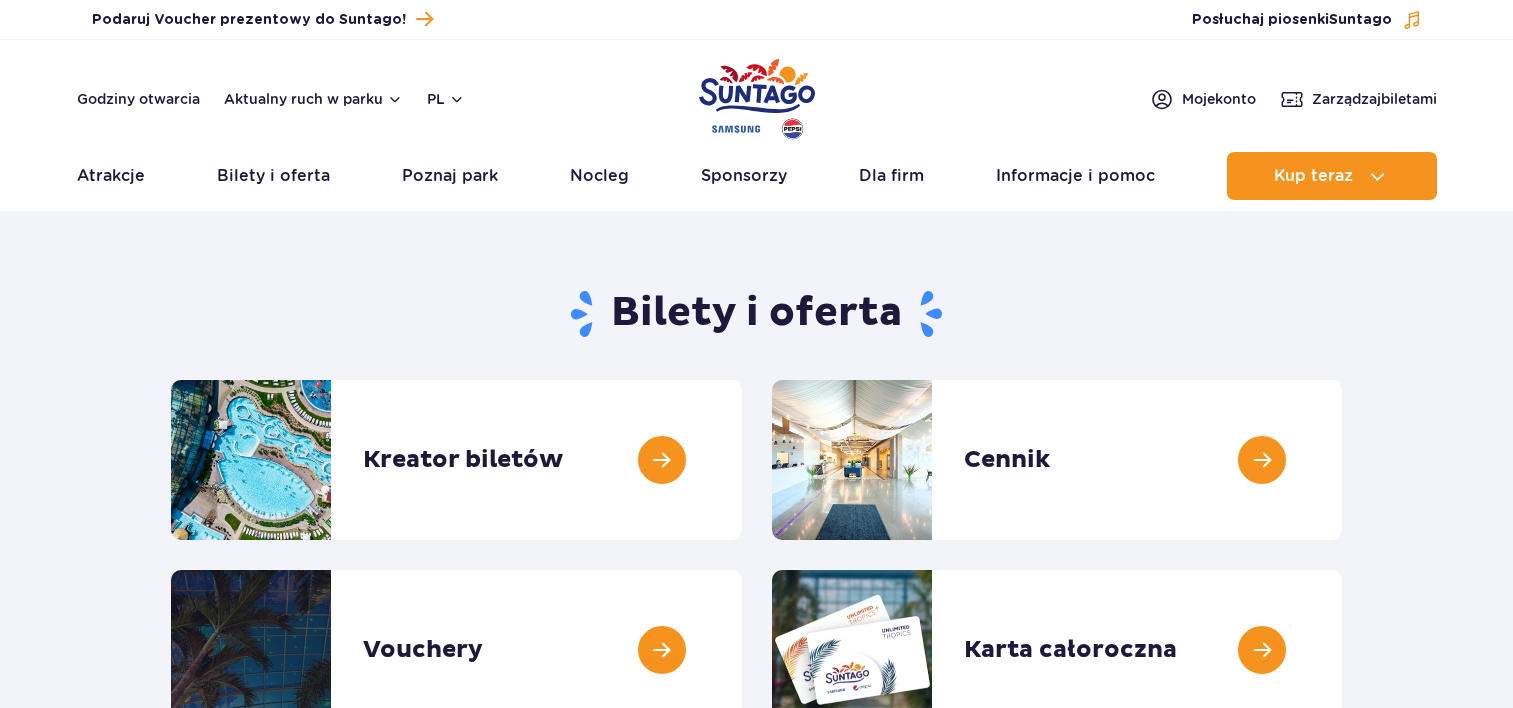 scroll, scrollTop: 0, scrollLeft: 0, axis: both 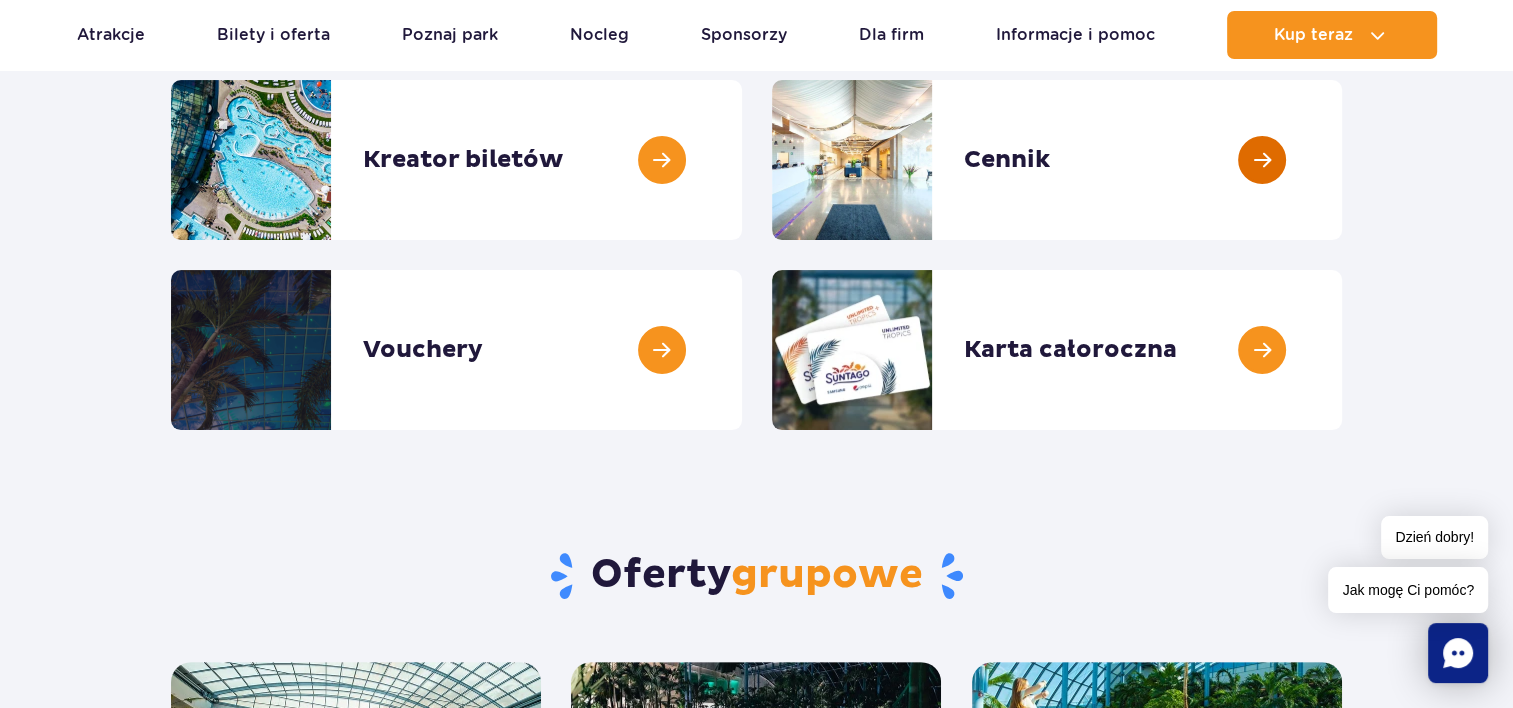 click at bounding box center (1342, 160) 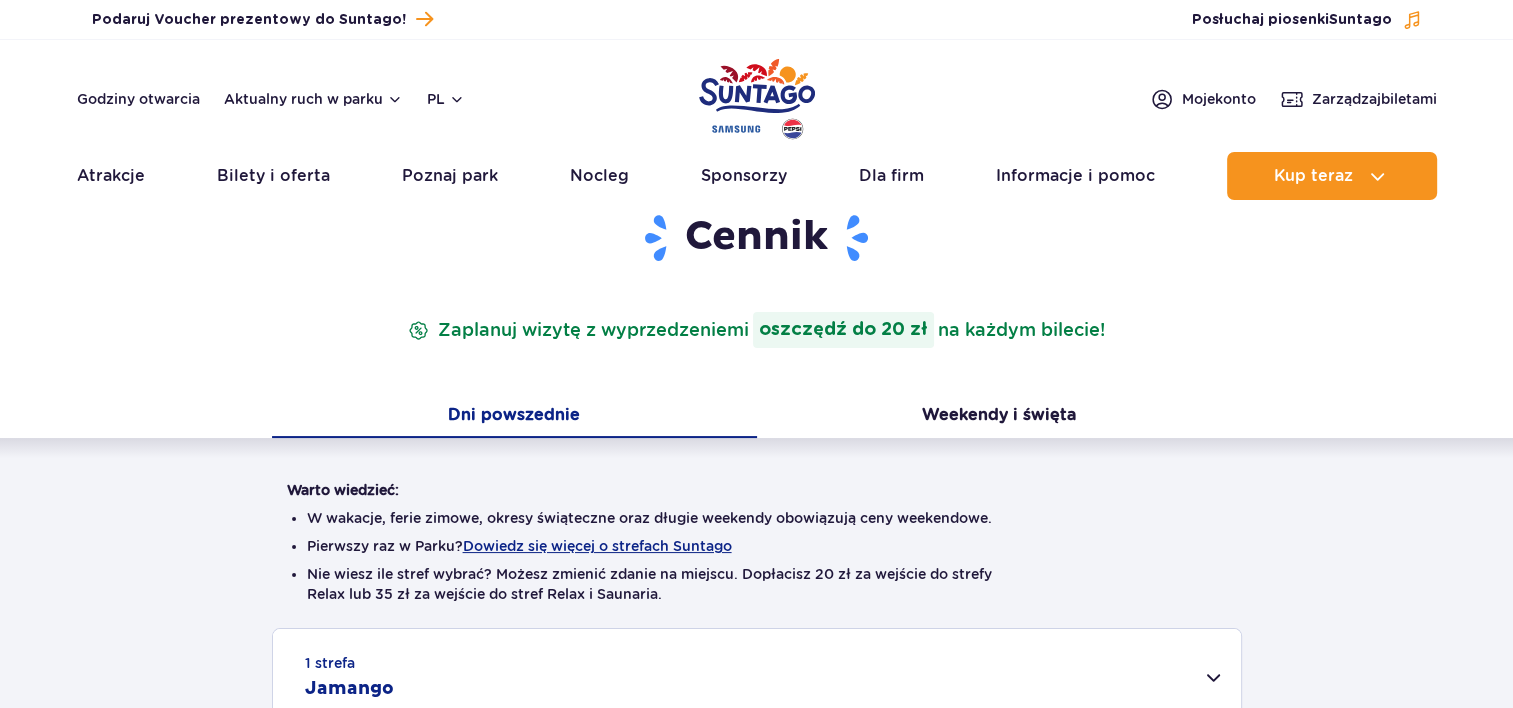 scroll, scrollTop: 0, scrollLeft: 0, axis: both 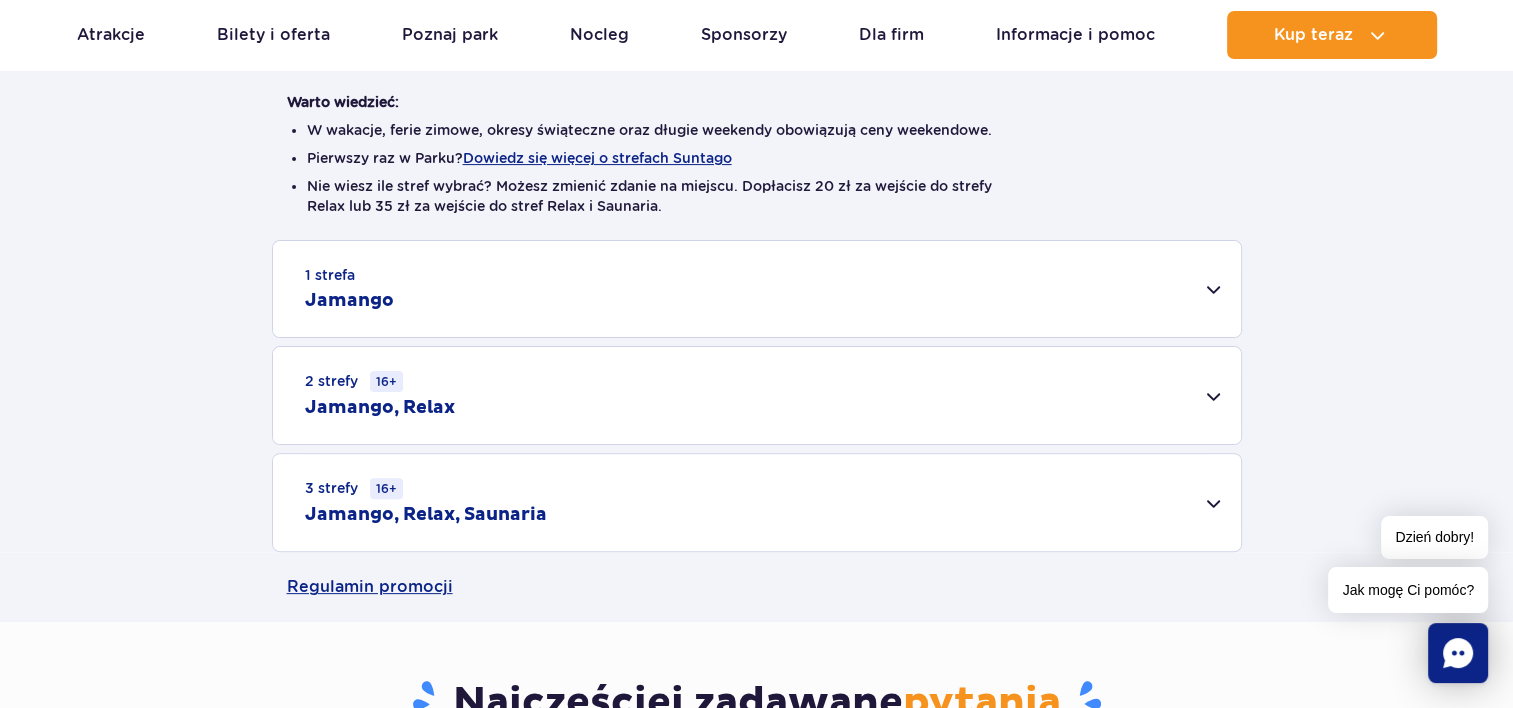 click on "1 strefa
Jamango" at bounding box center [757, 289] 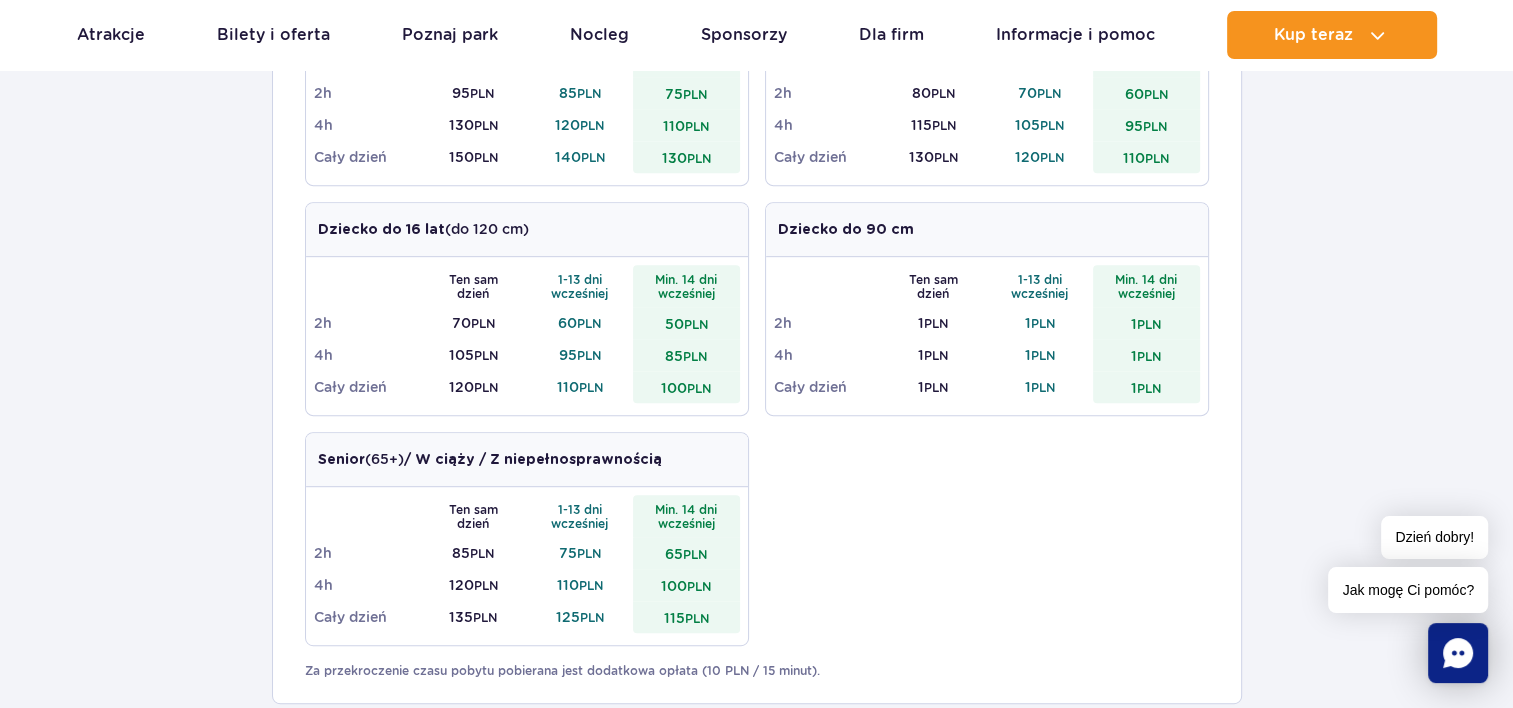 scroll, scrollTop: 1100, scrollLeft: 0, axis: vertical 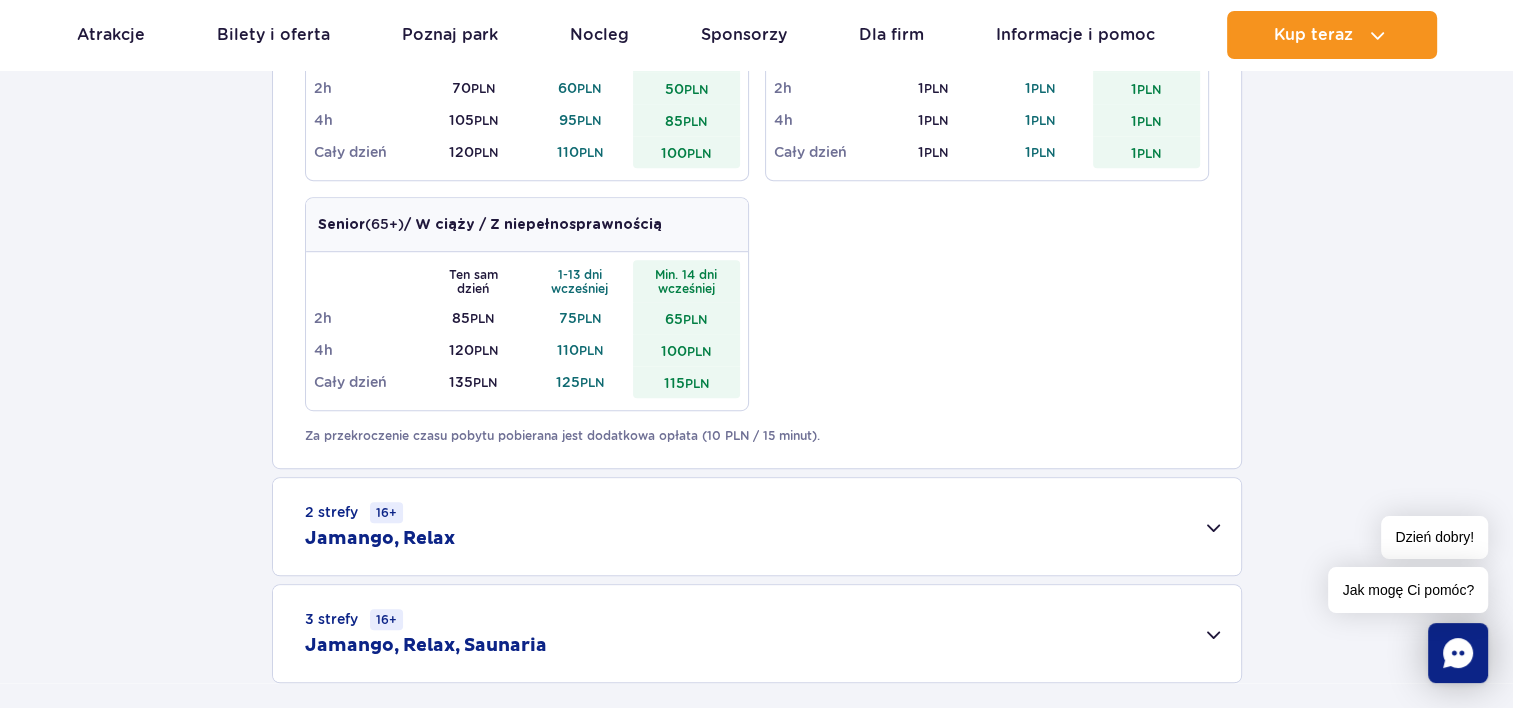 click on "2 strefy  16+
Jamango, Relax" at bounding box center [757, 526] 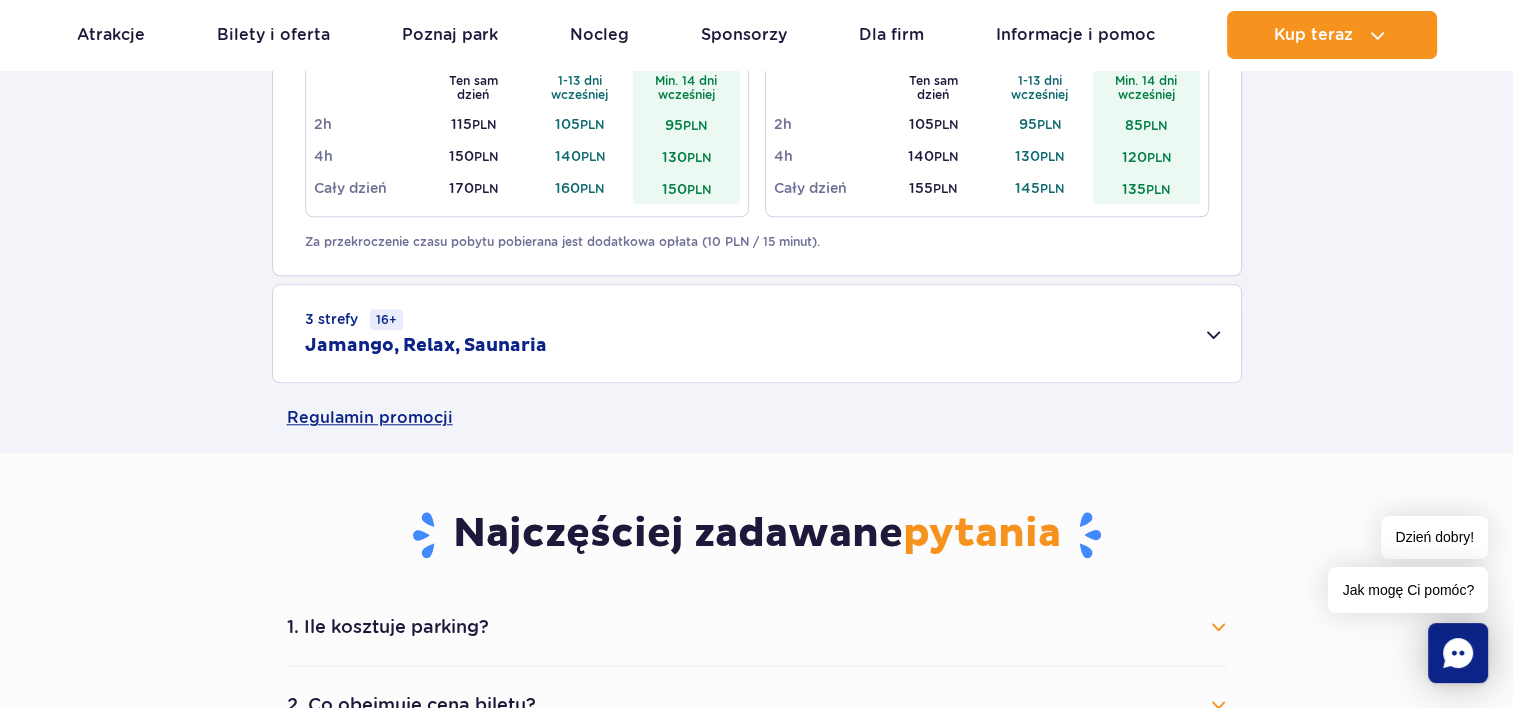 scroll, scrollTop: 1900, scrollLeft: 0, axis: vertical 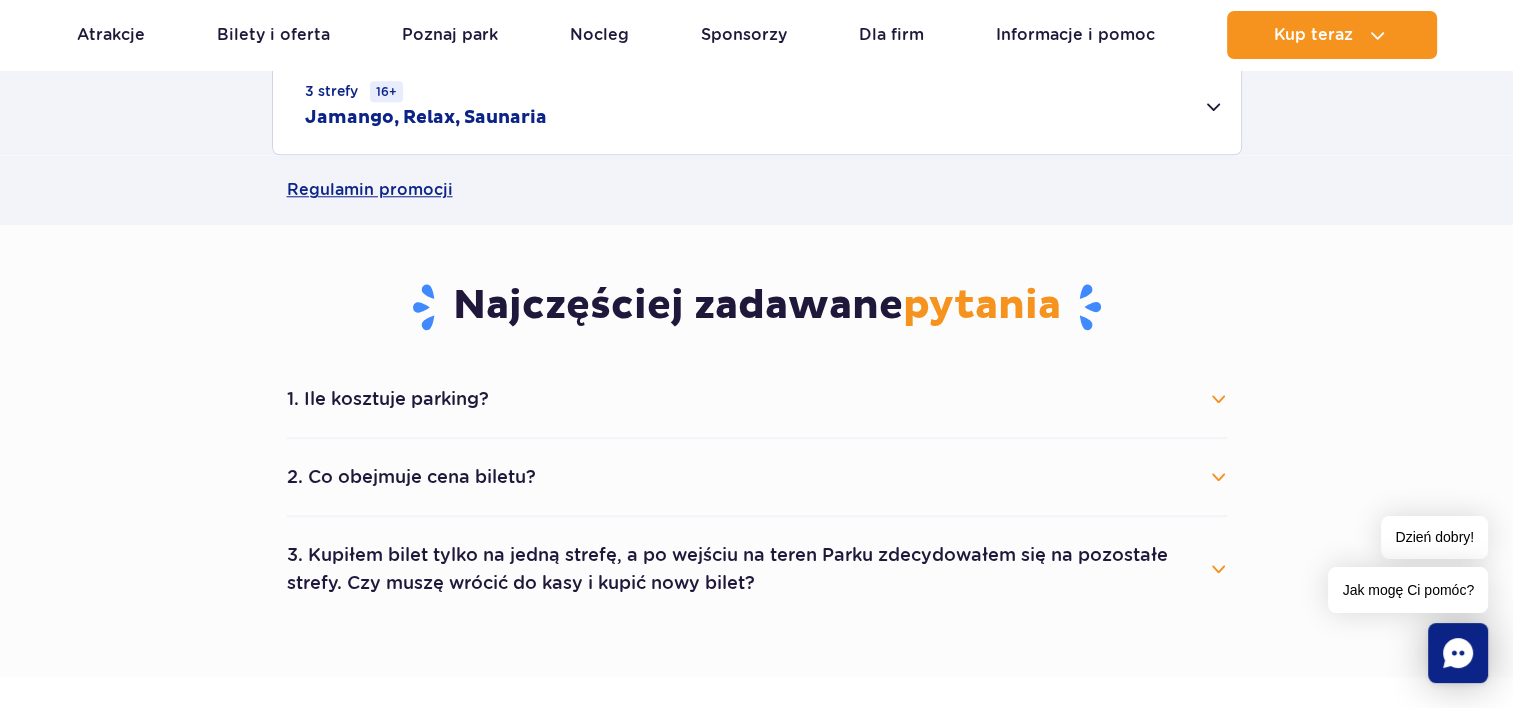 click on "1. Ile kosztuje parking?" at bounding box center [757, 399] 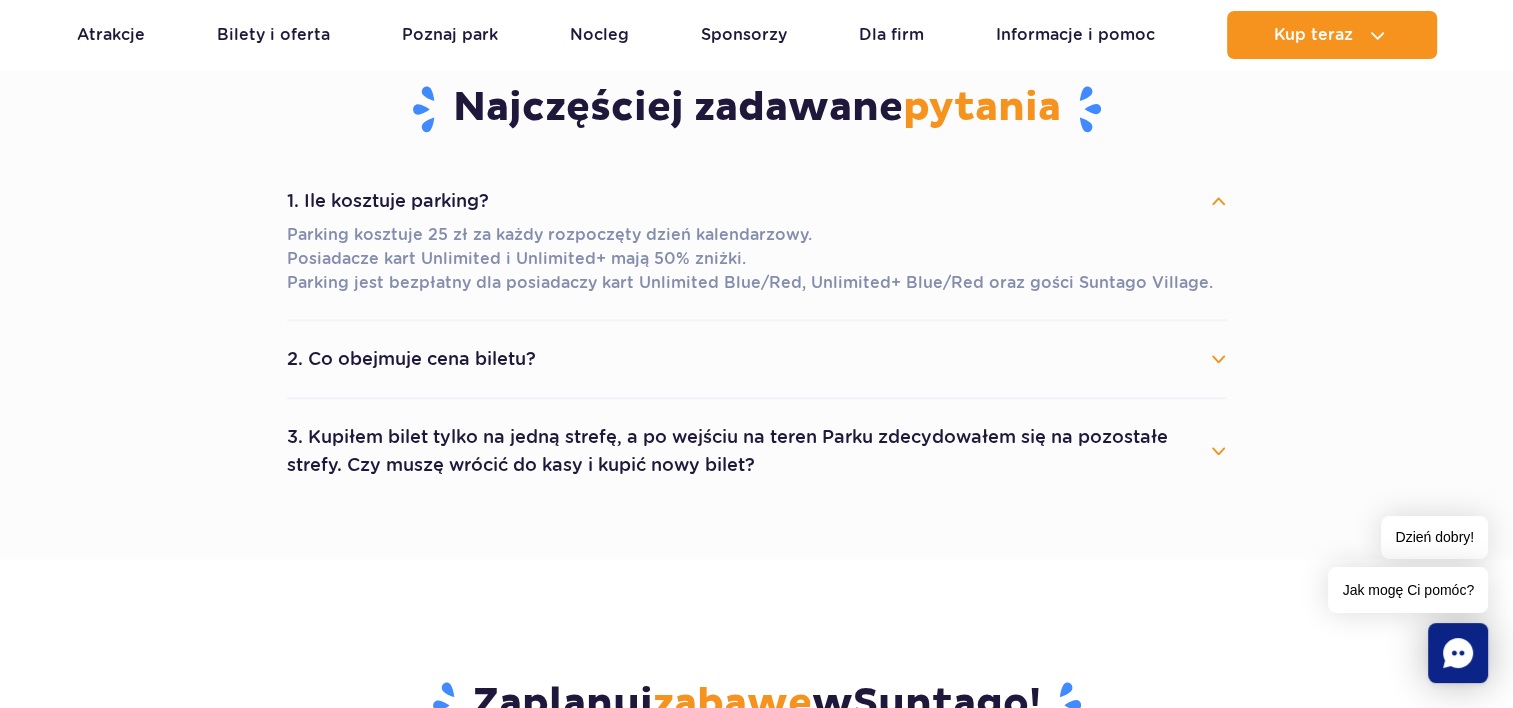 scroll, scrollTop: 2100, scrollLeft: 0, axis: vertical 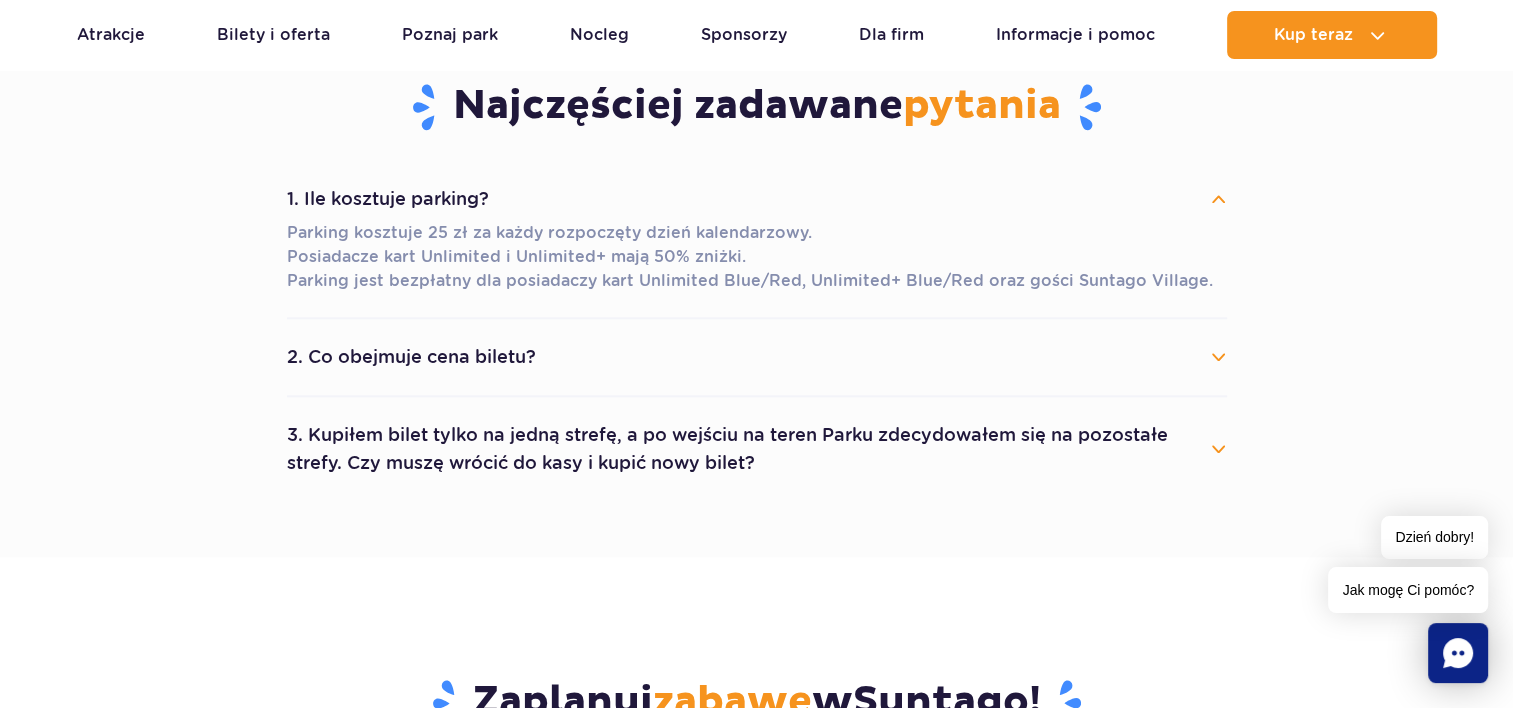 click on "2. Co obejmuje cena biletu?
Cena biletu obejmuje wejście do wybranych stref parku (Jamango, Relax, Saunaria). Cena nie obejmuje zabiegów w Wellness & SPA, oraz produktów sprzedawanych w restauracjach i sklepach." at bounding box center (757, 358) 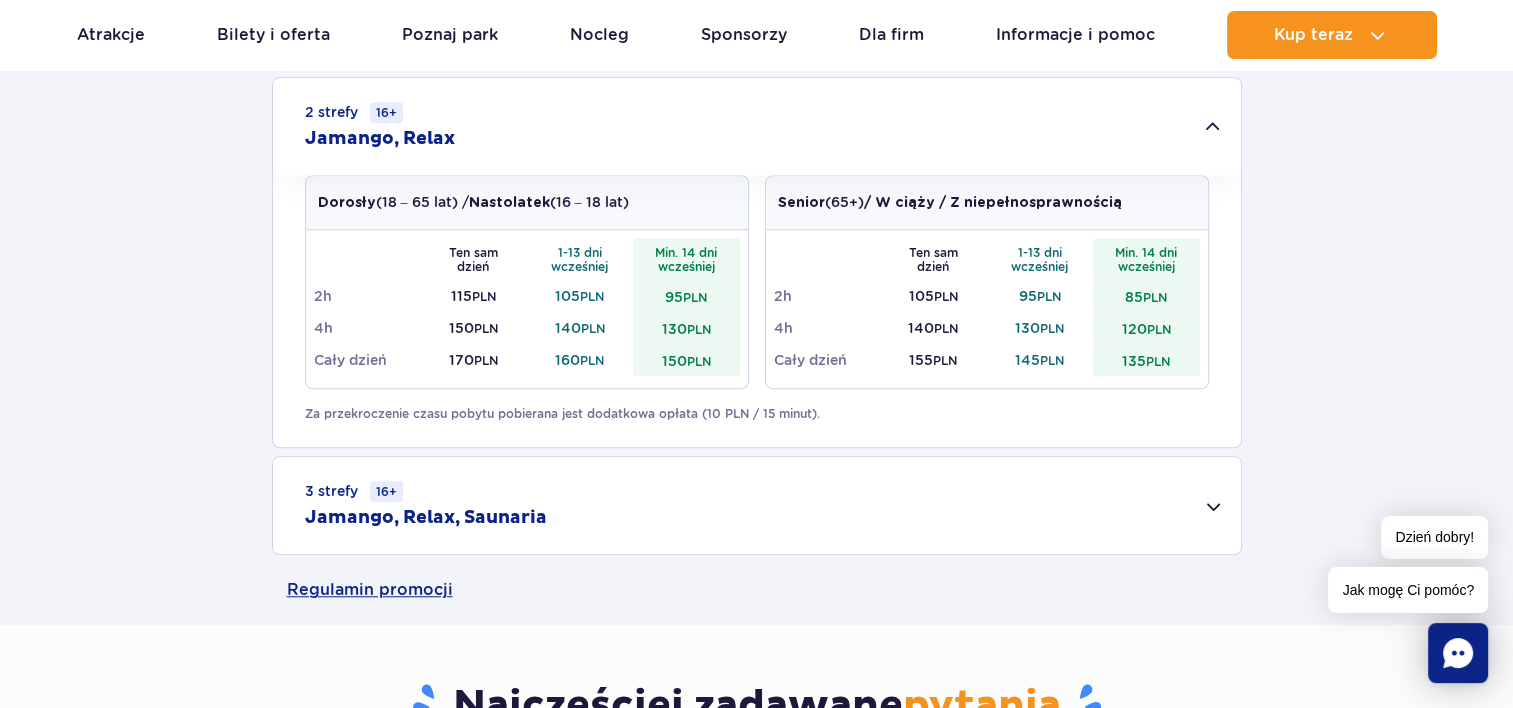scroll, scrollTop: 900, scrollLeft: 0, axis: vertical 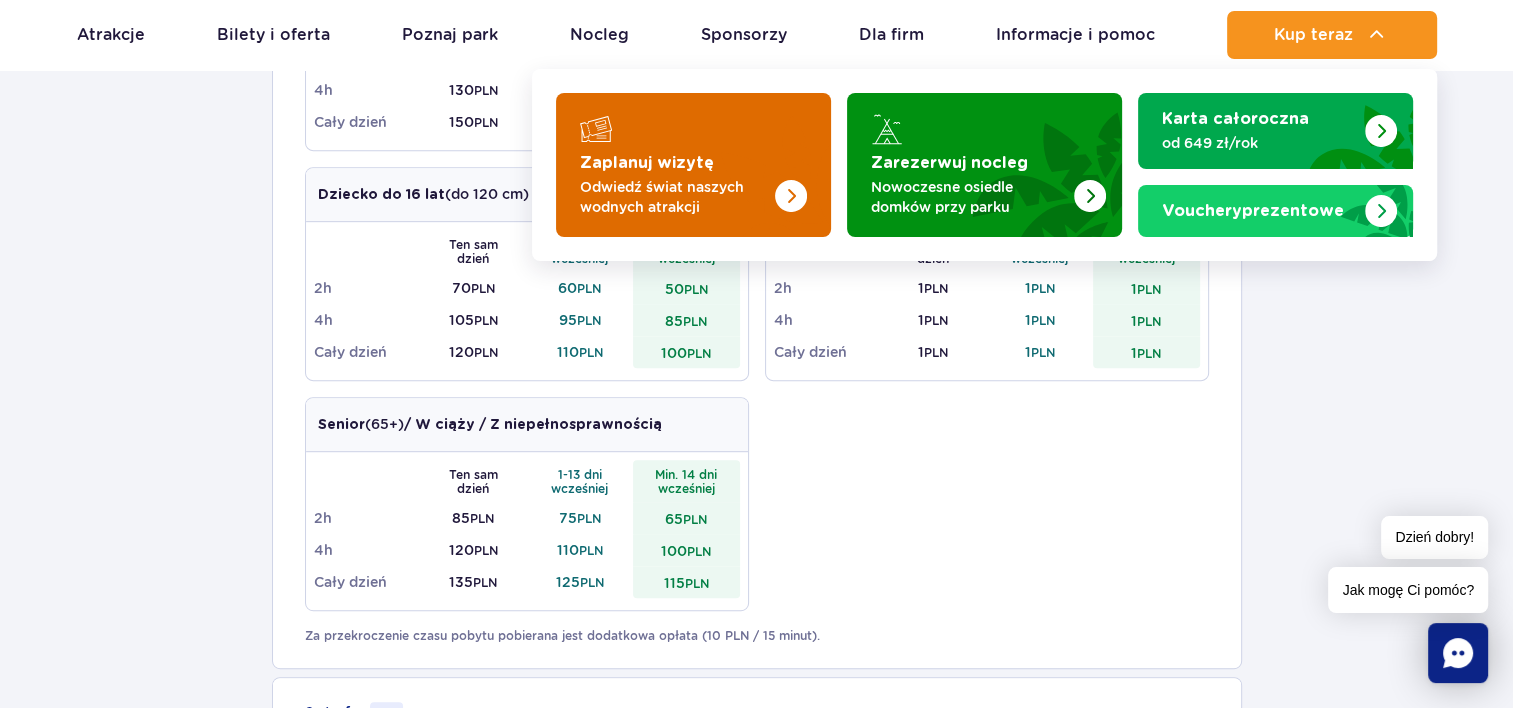 click at bounding box center (751, 159) 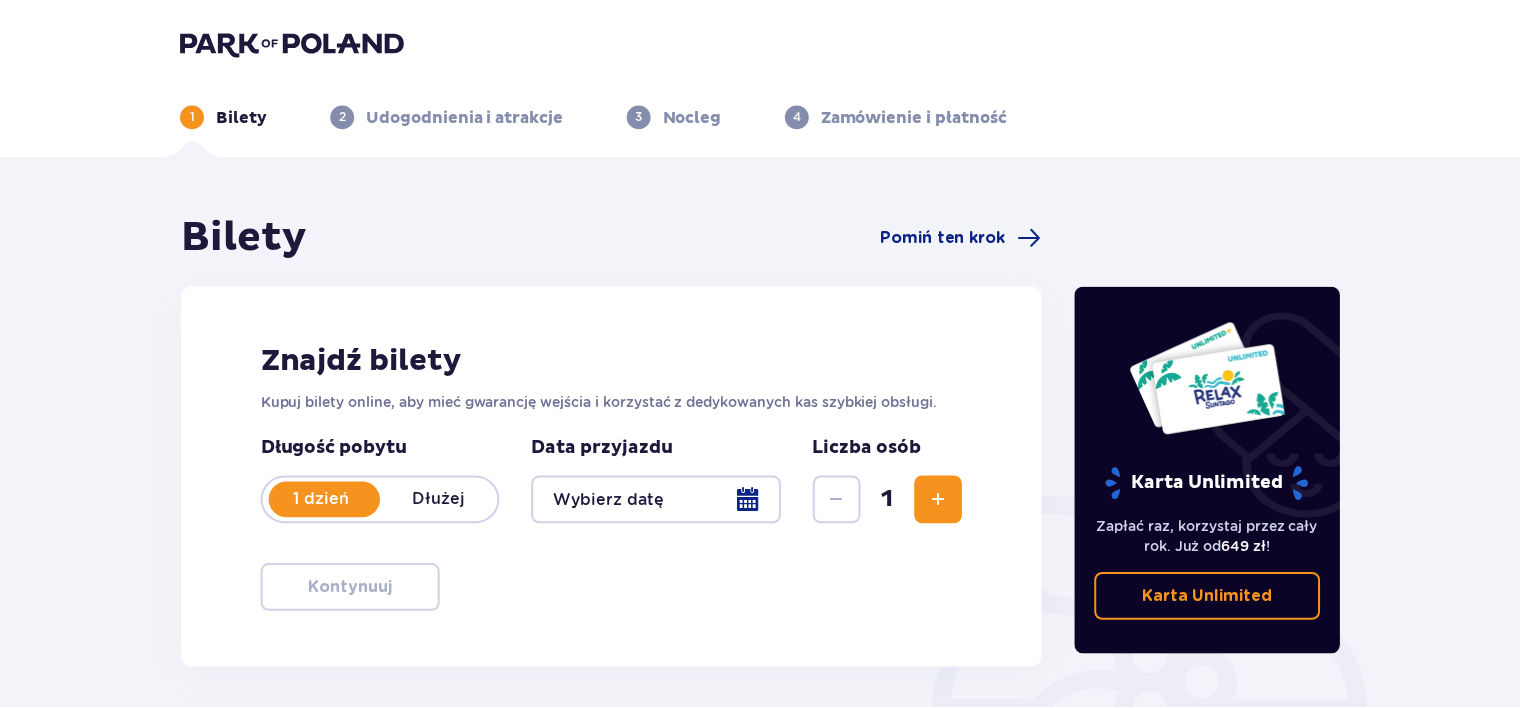 scroll, scrollTop: 0, scrollLeft: 0, axis: both 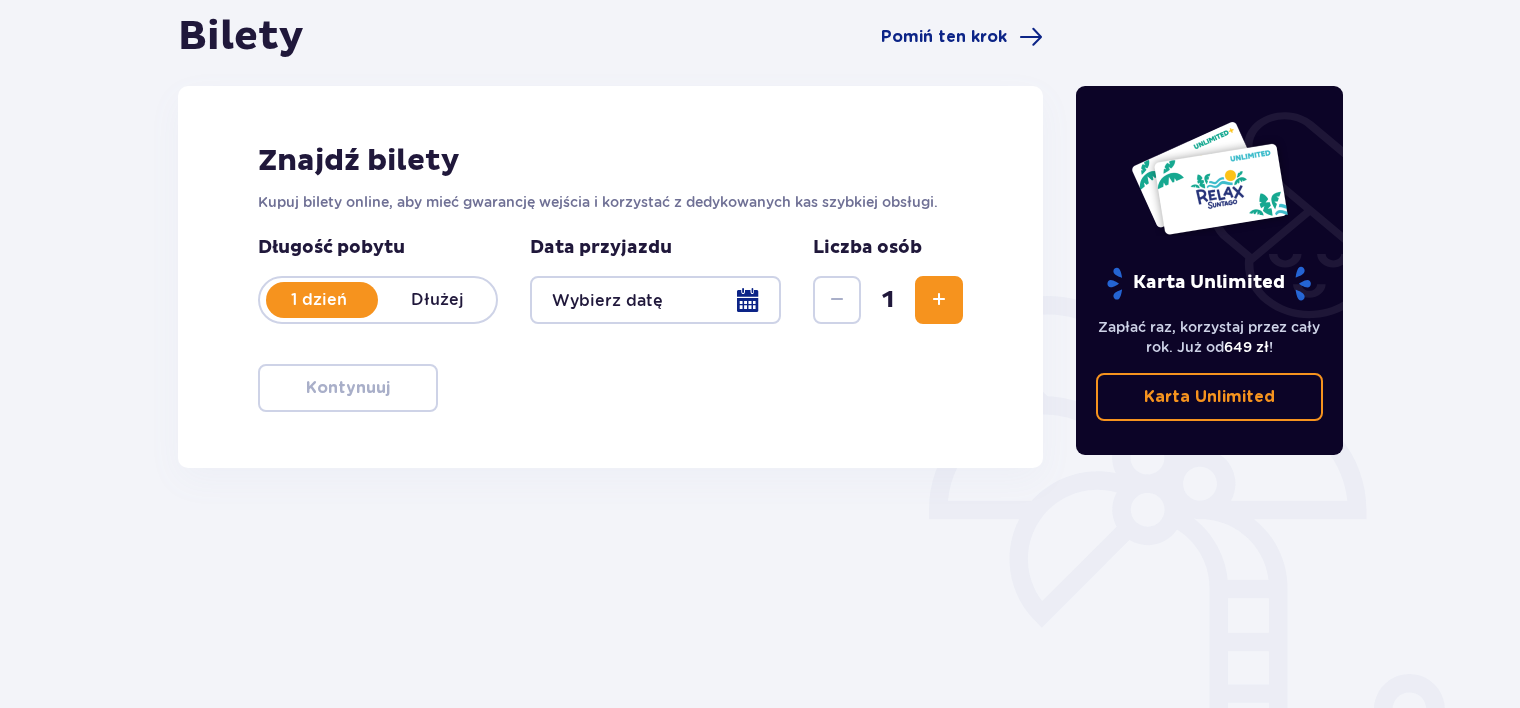 click at bounding box center [655, 300] 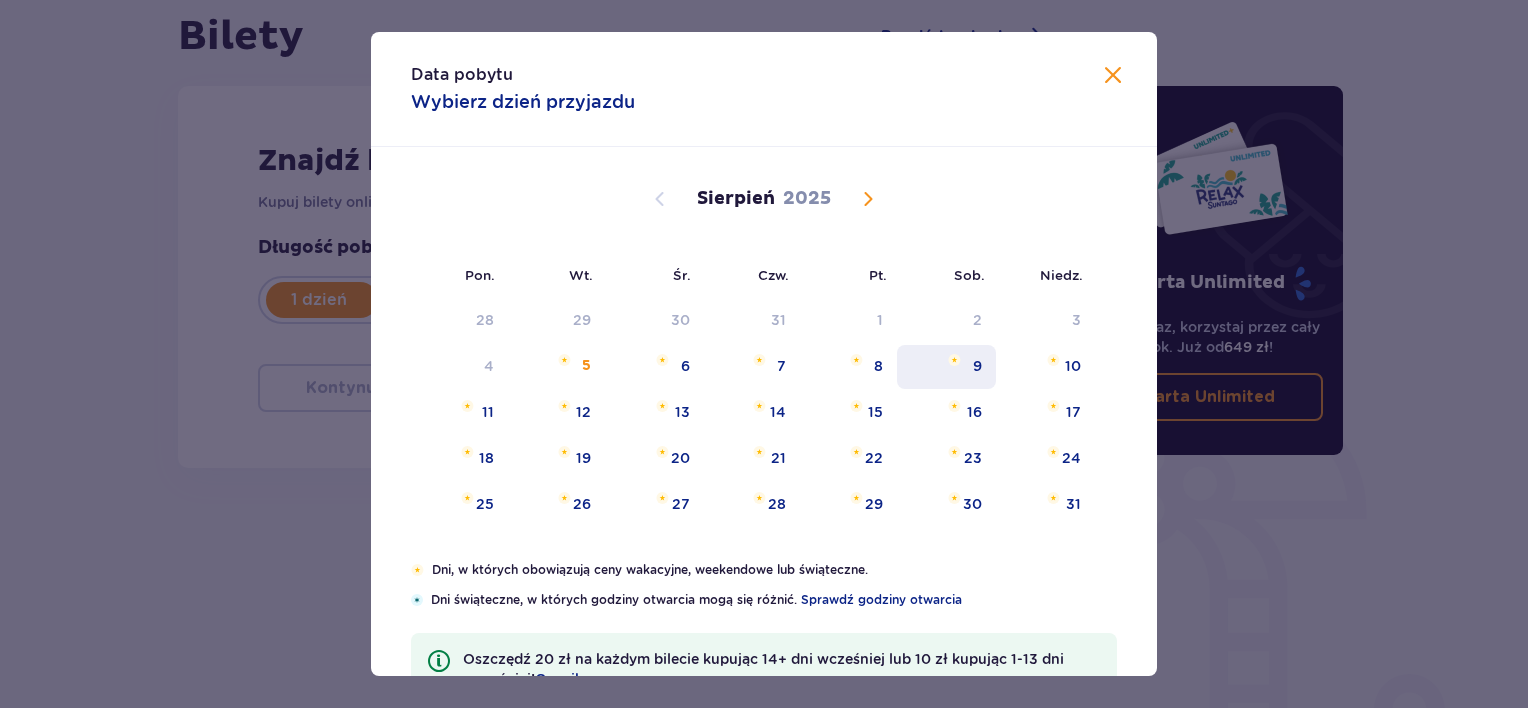 click at bounding box center (954, 360) 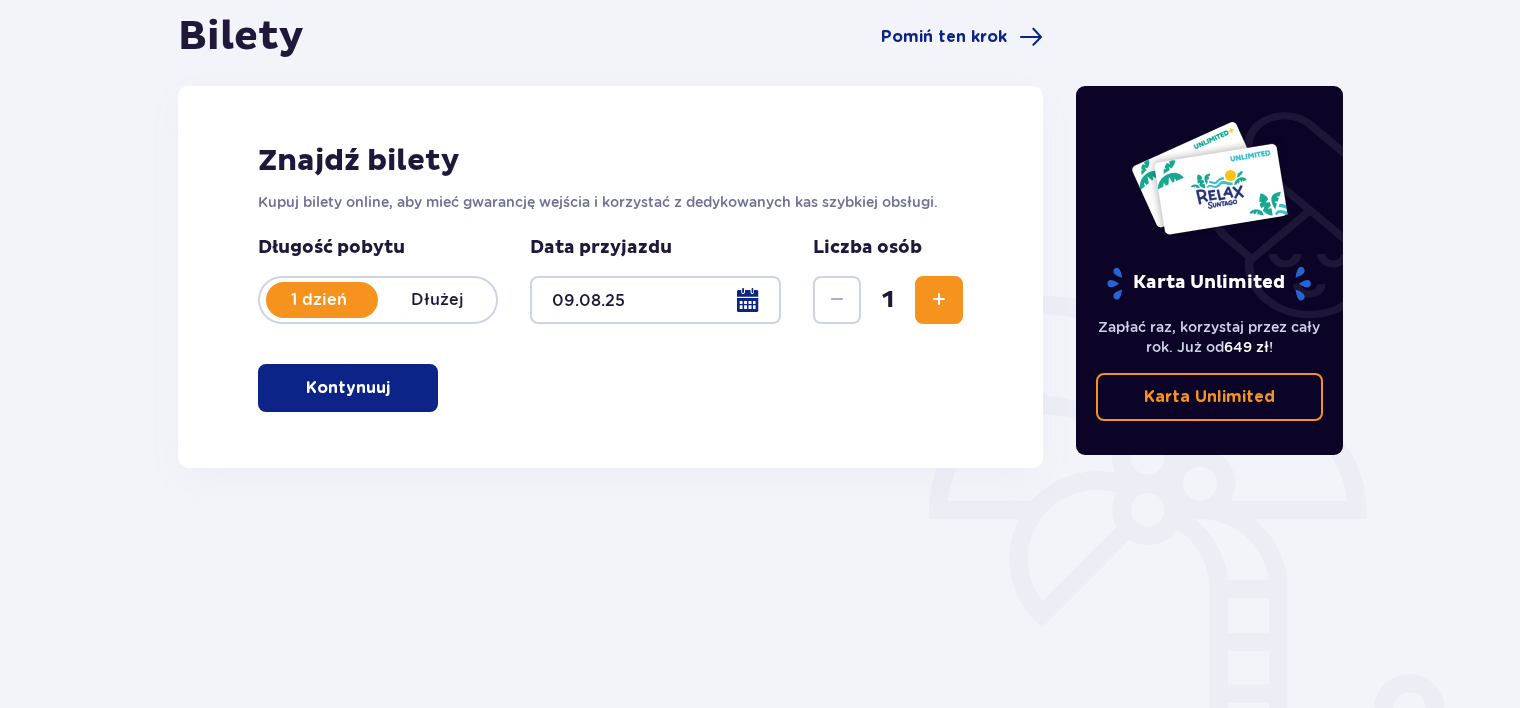 click at bounding box center [939, 300] 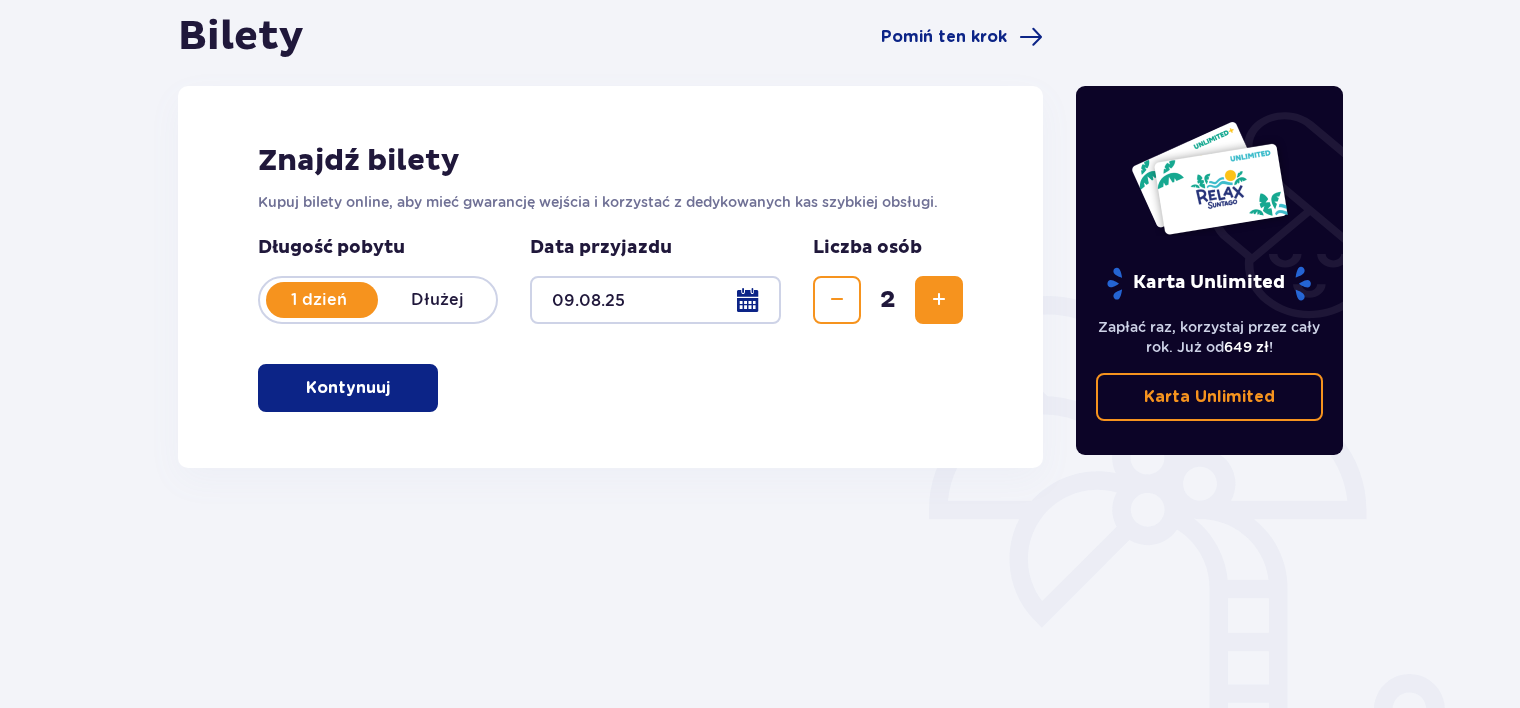 click at bounding box center [939, 300] 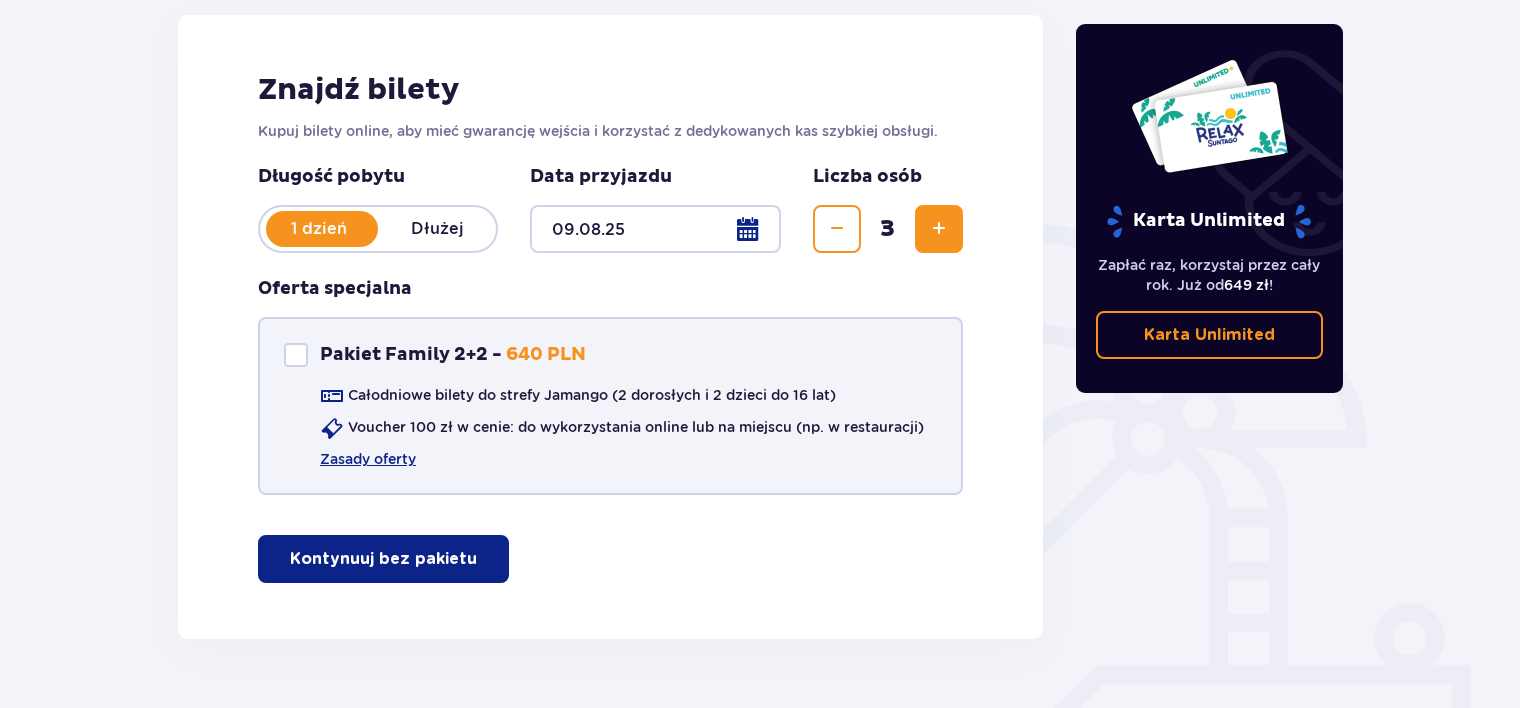 scroll, scrollTop: 321, scrollLeft: 0, axis: vertical 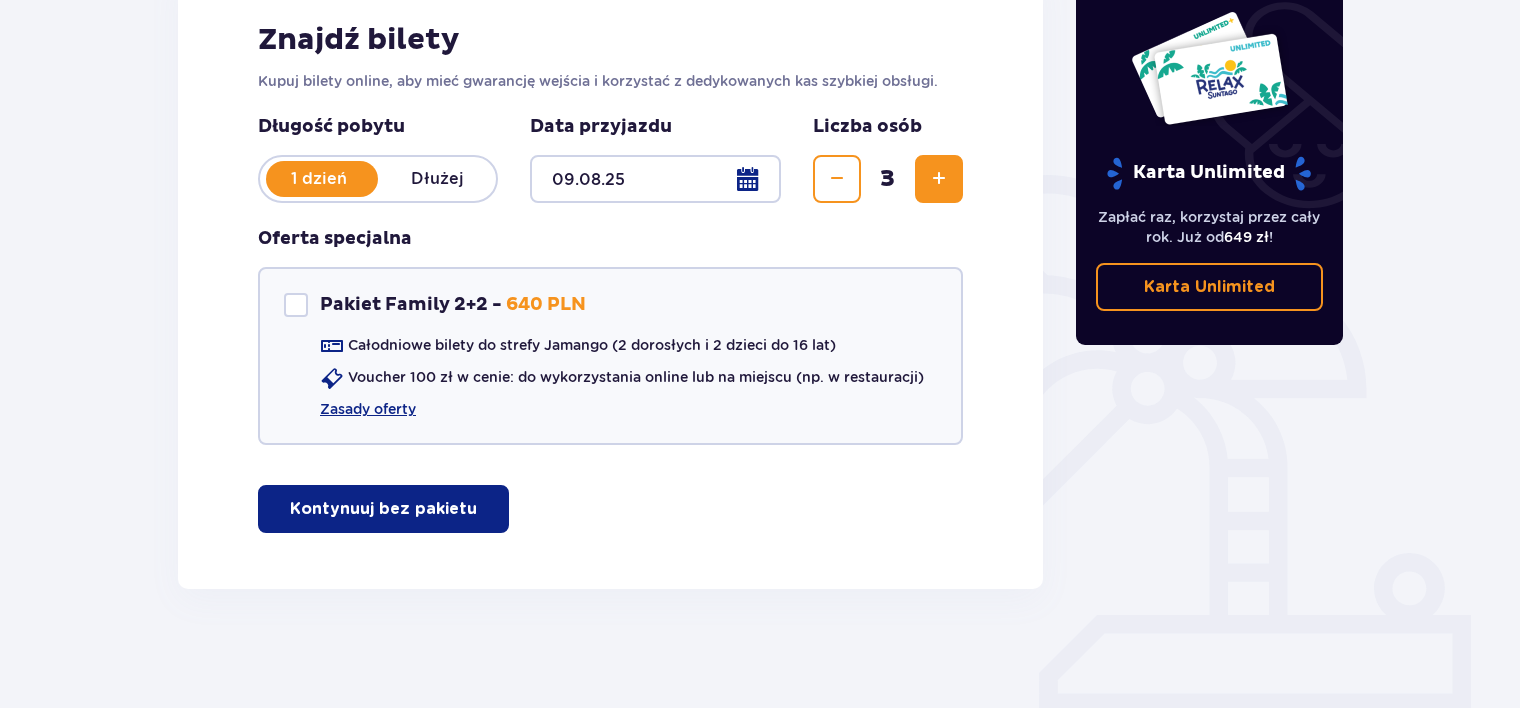 click on "Kontynuuj bez pakietu" at bounding box center [383, 509] 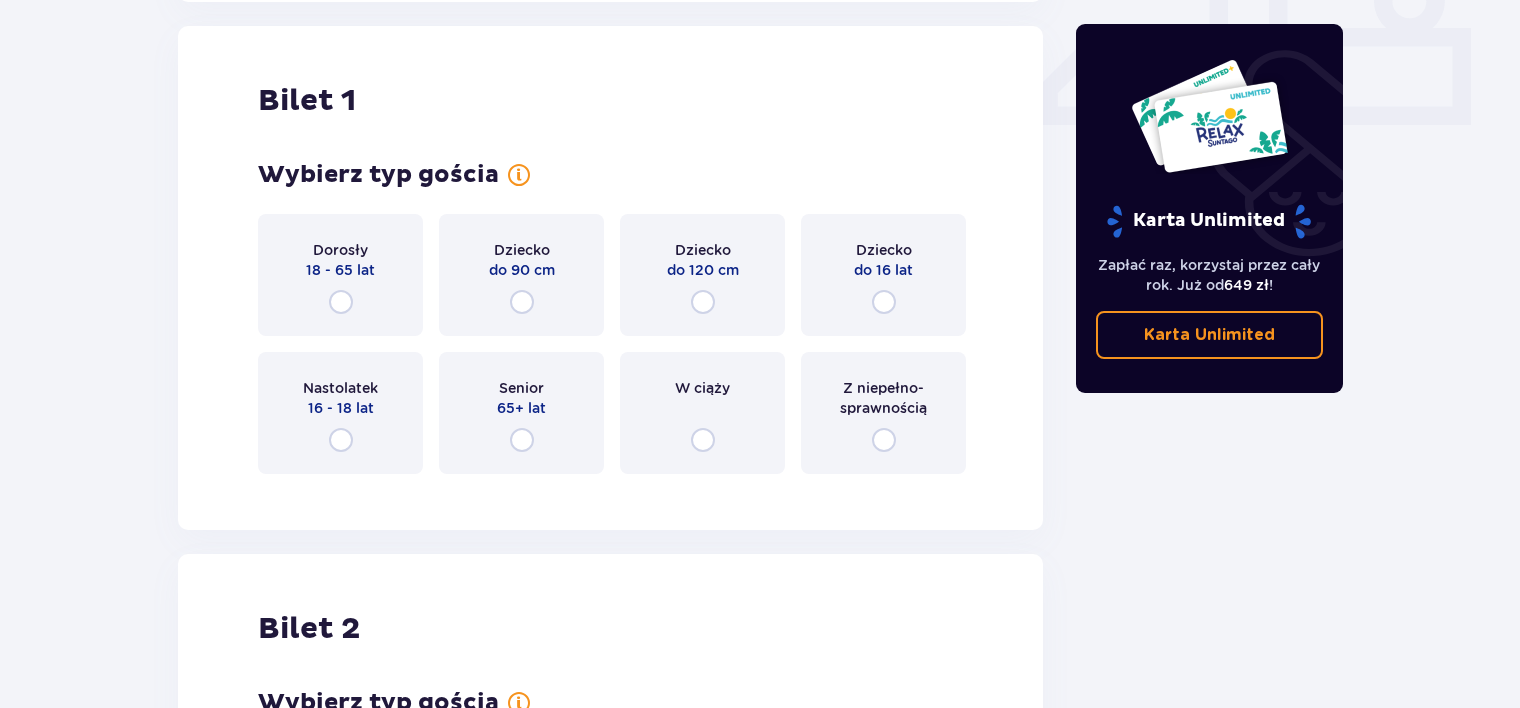 scroll, scrollTop: 909, scrollLeft: 0, axis: vertical 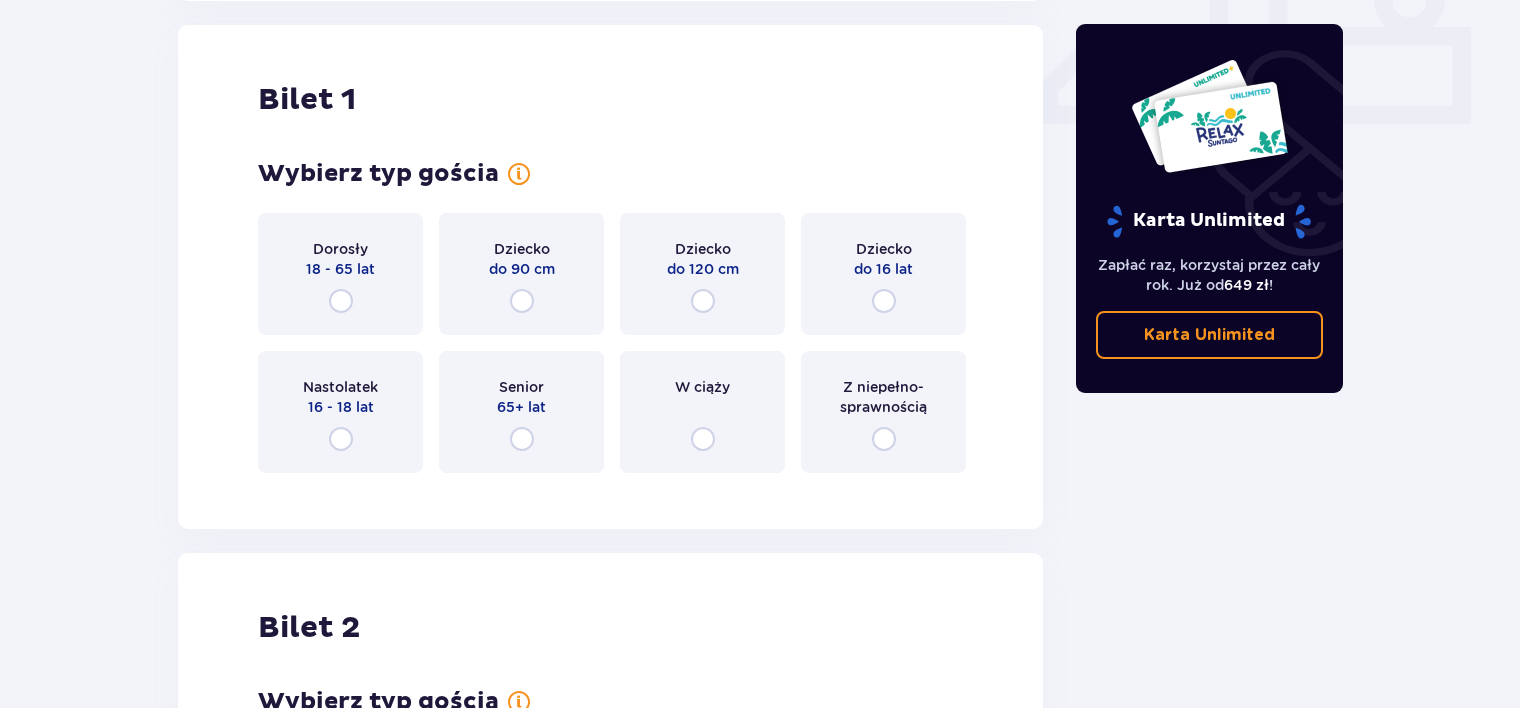 click on "Dorosły 18 - 65 lat" at bounding box center [340, 274] 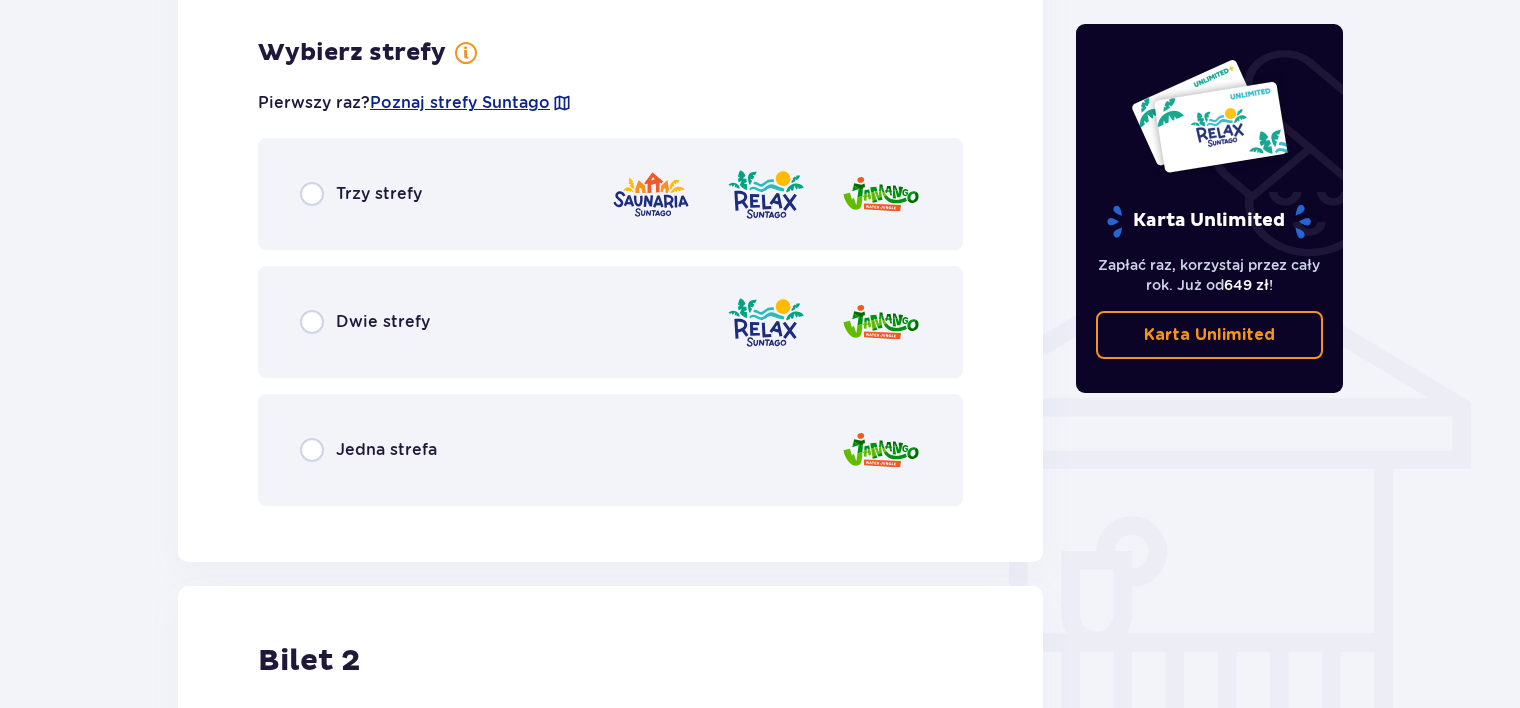 scroll, scrollTop: 1397, scrollLeft: 0, axis: vertical 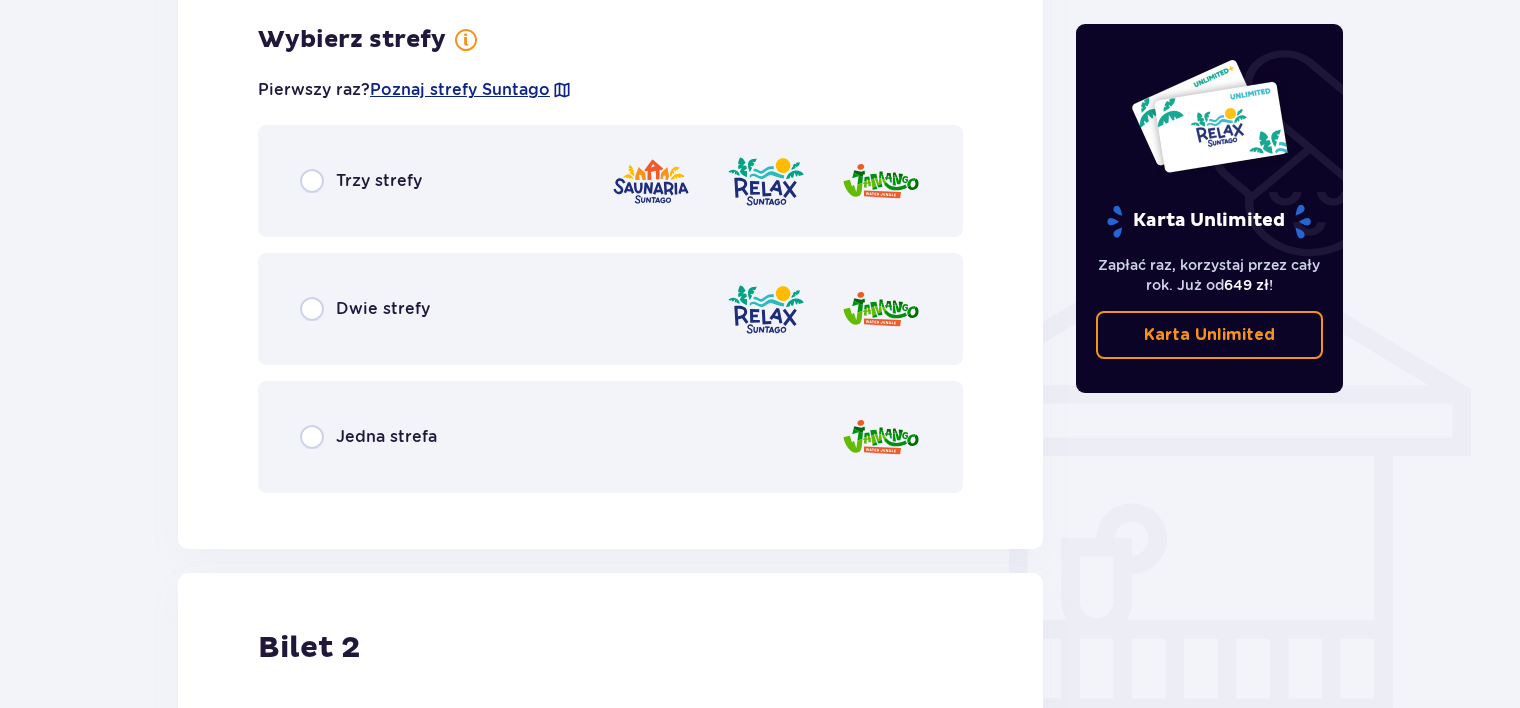 click on "Jedna strefa" at bounding box center [386, 437] 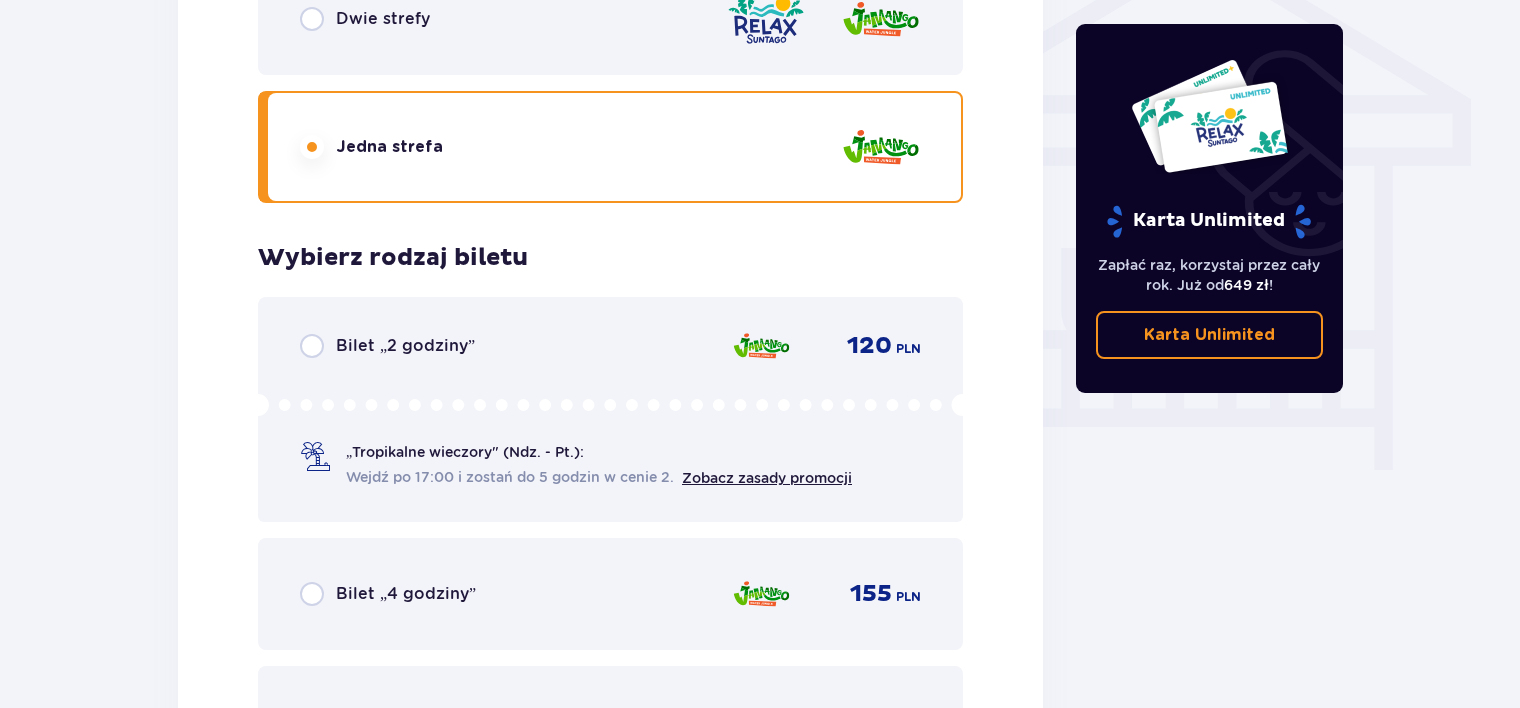 scroll, scrollTop: 1805, scrollLeft: 0, axis: vertical 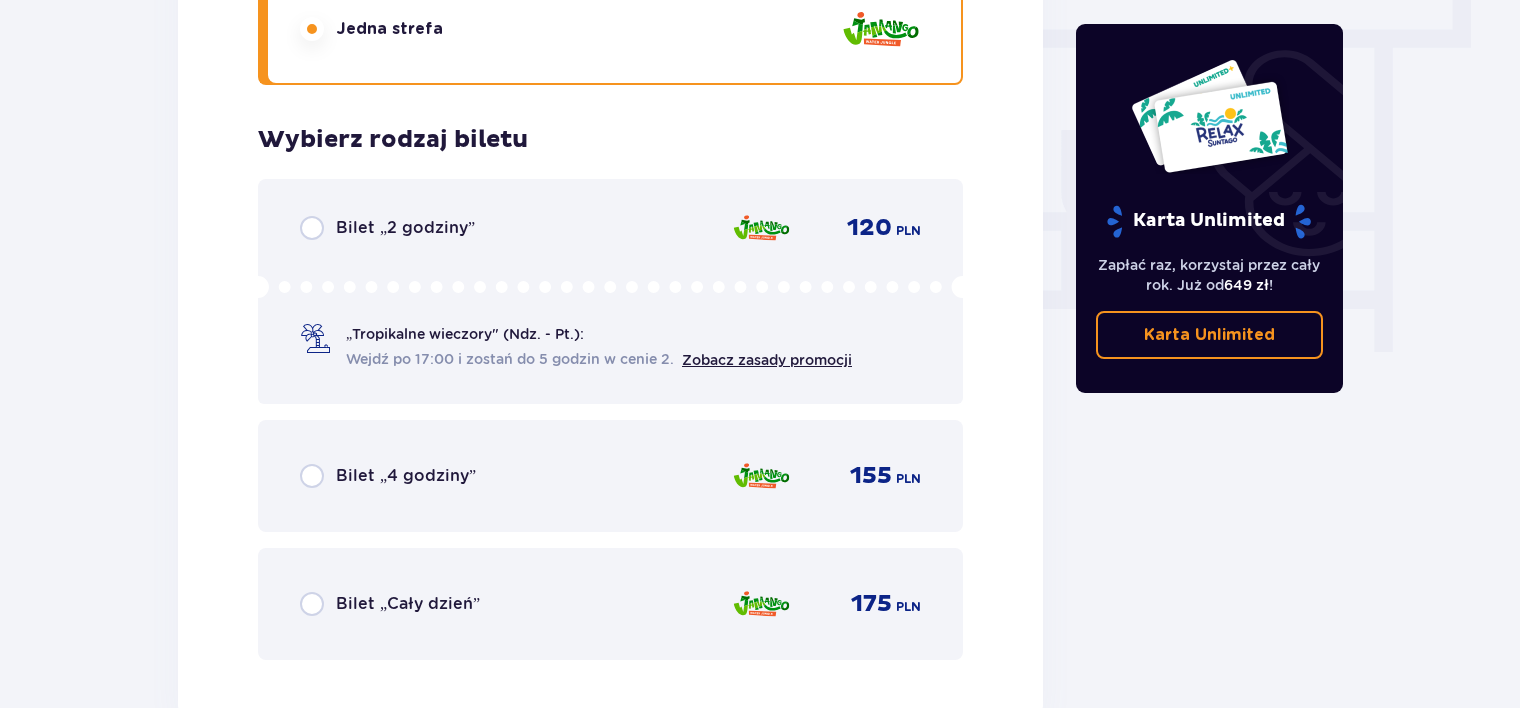click on "Bilet „Cały dzień”" at bounding box center (408, 604) 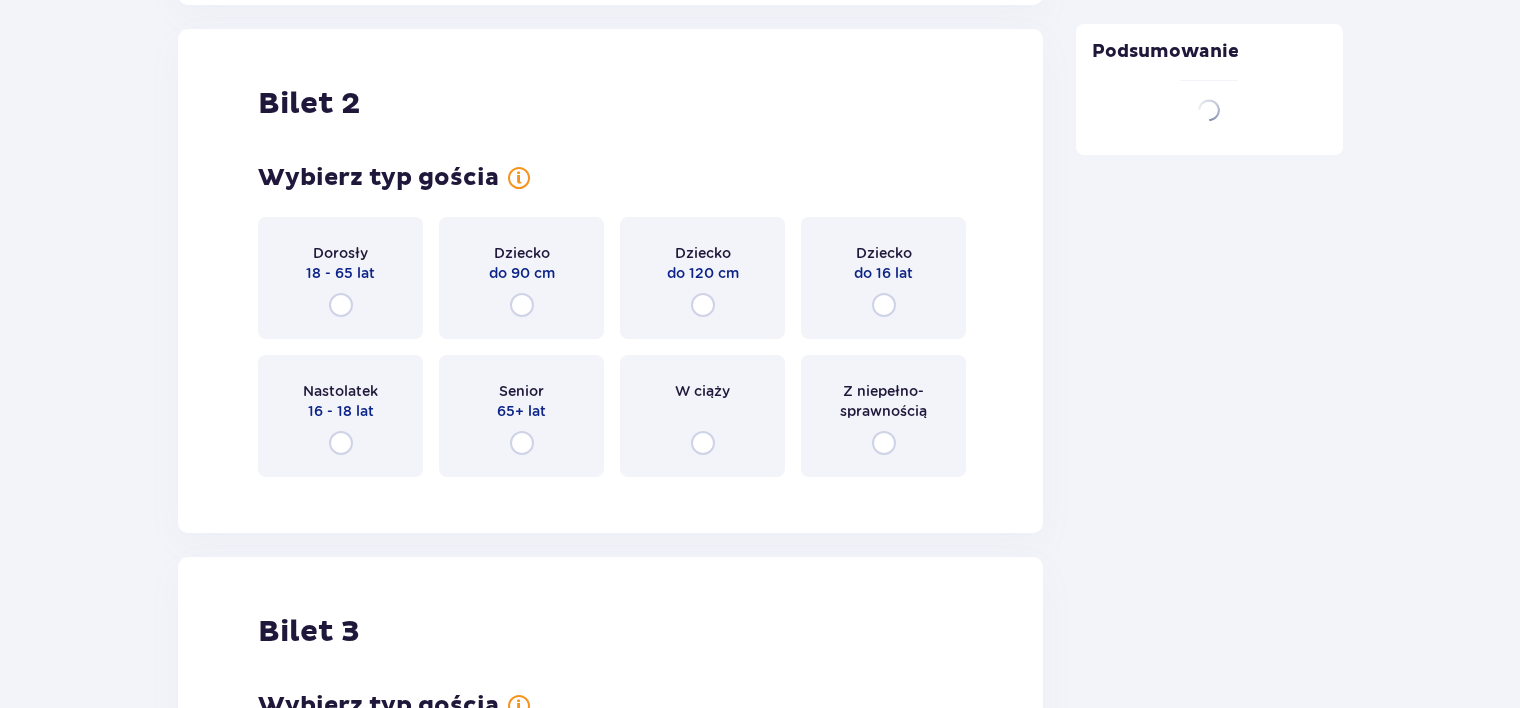 scroll, scrollTop: 2519, scrollLeft: 0, axis: vertical 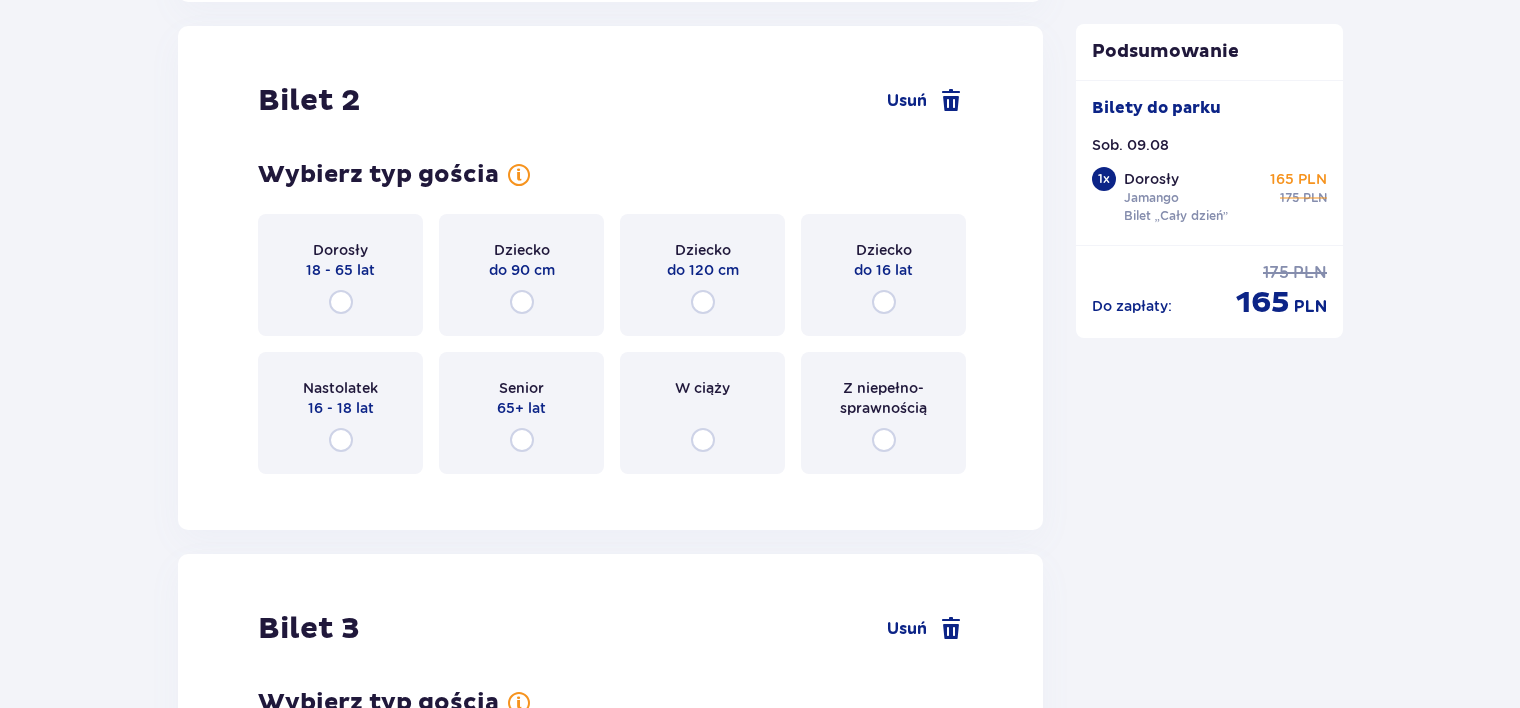 click on "Dorosły 18 - 65 lat" at bounding box center [340, 275] 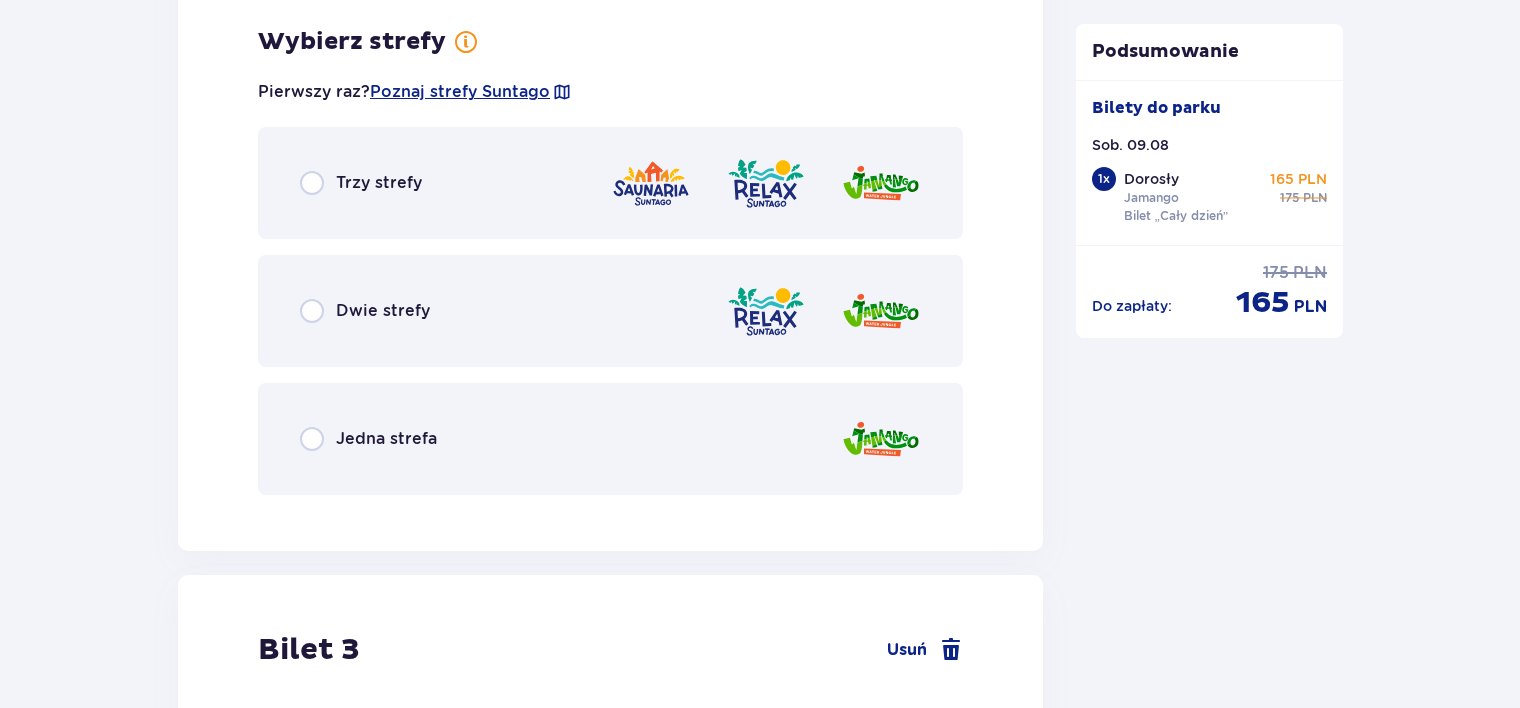 scroll, scrollTop: 3007, scrollLeft: 0, axis: vertical 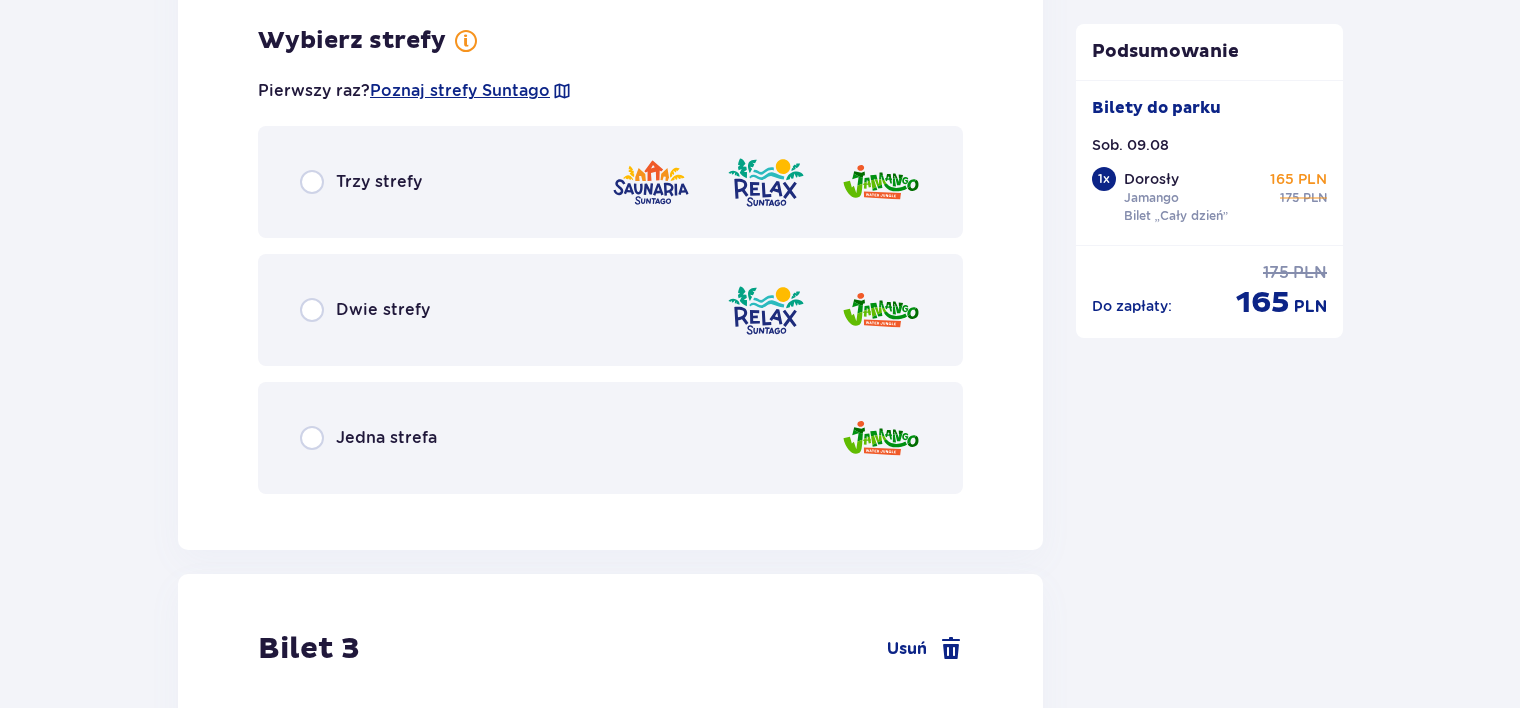 click on "Jedna strefa" at bounding box center (386, 438) 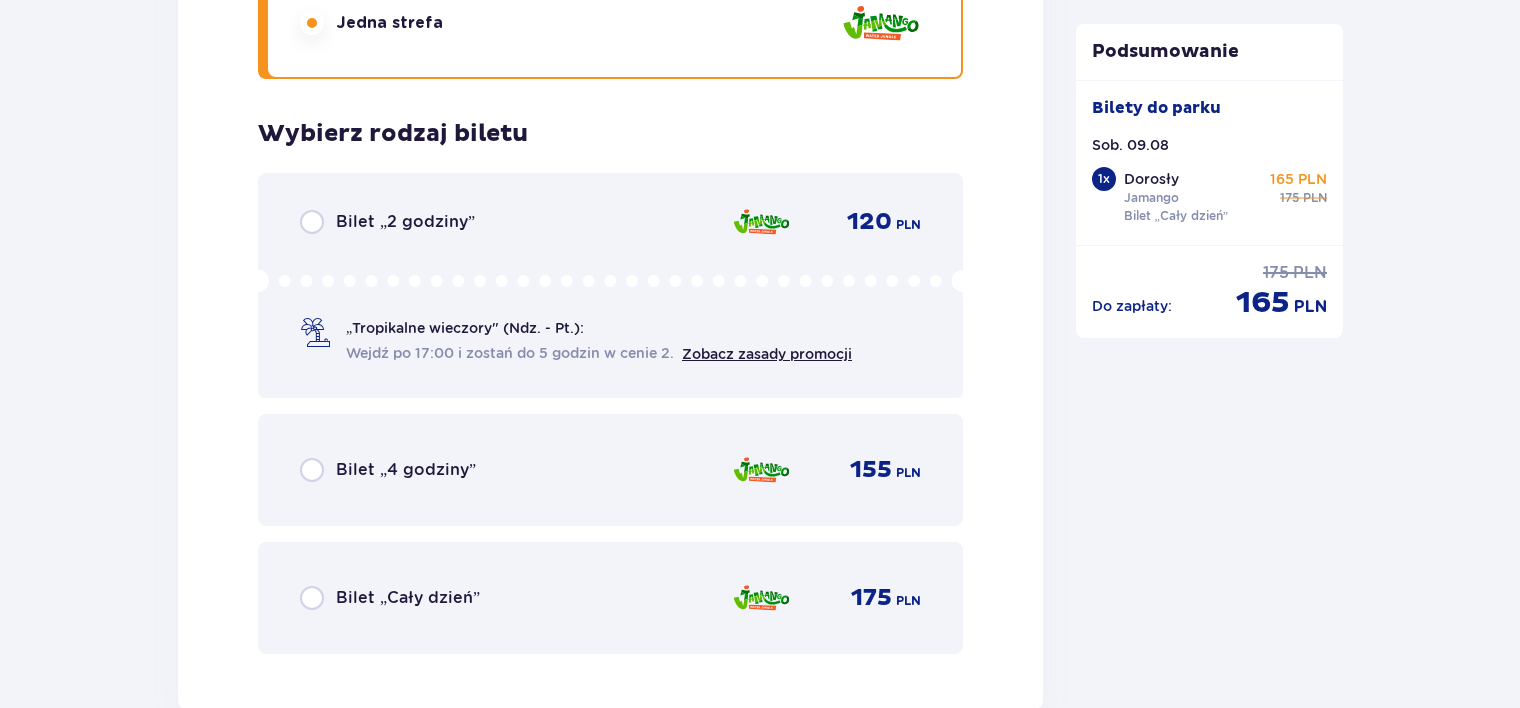 scroll, scrollTop: 3515, scrollLeft: 0, axis: vertical 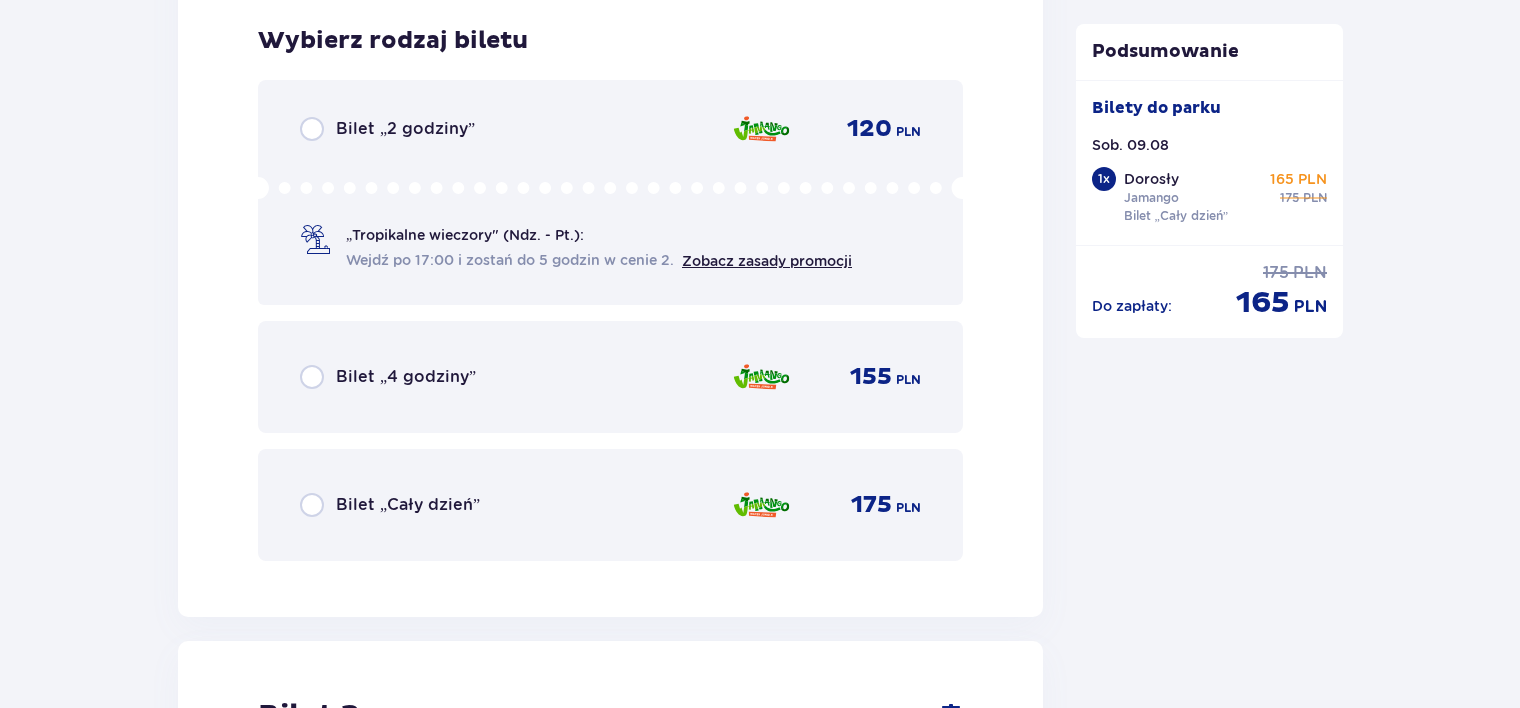 click on "Bilet „Cały dzień”" at bounding box center (408, 505) 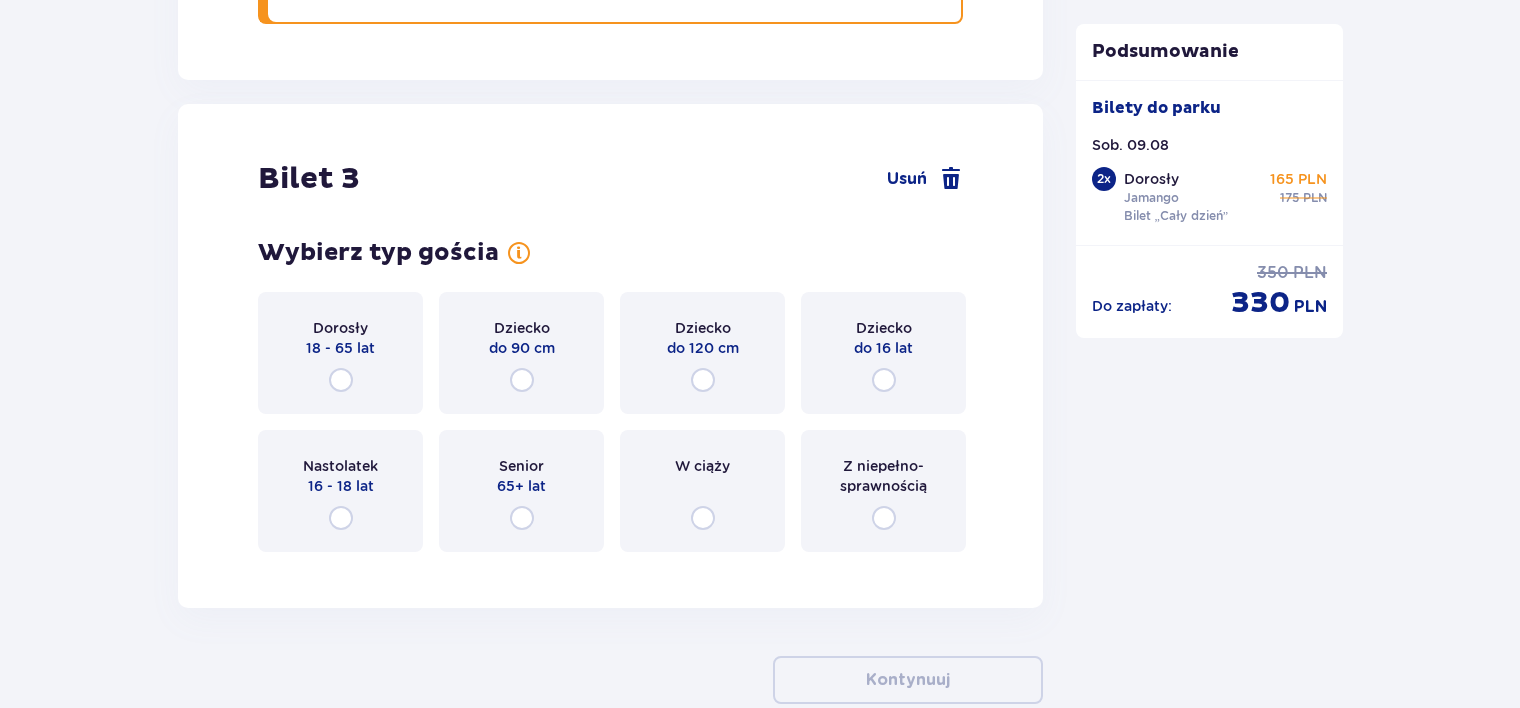 scroll, scrollTop: 4129, scrollLeft: 0, axis: vertical 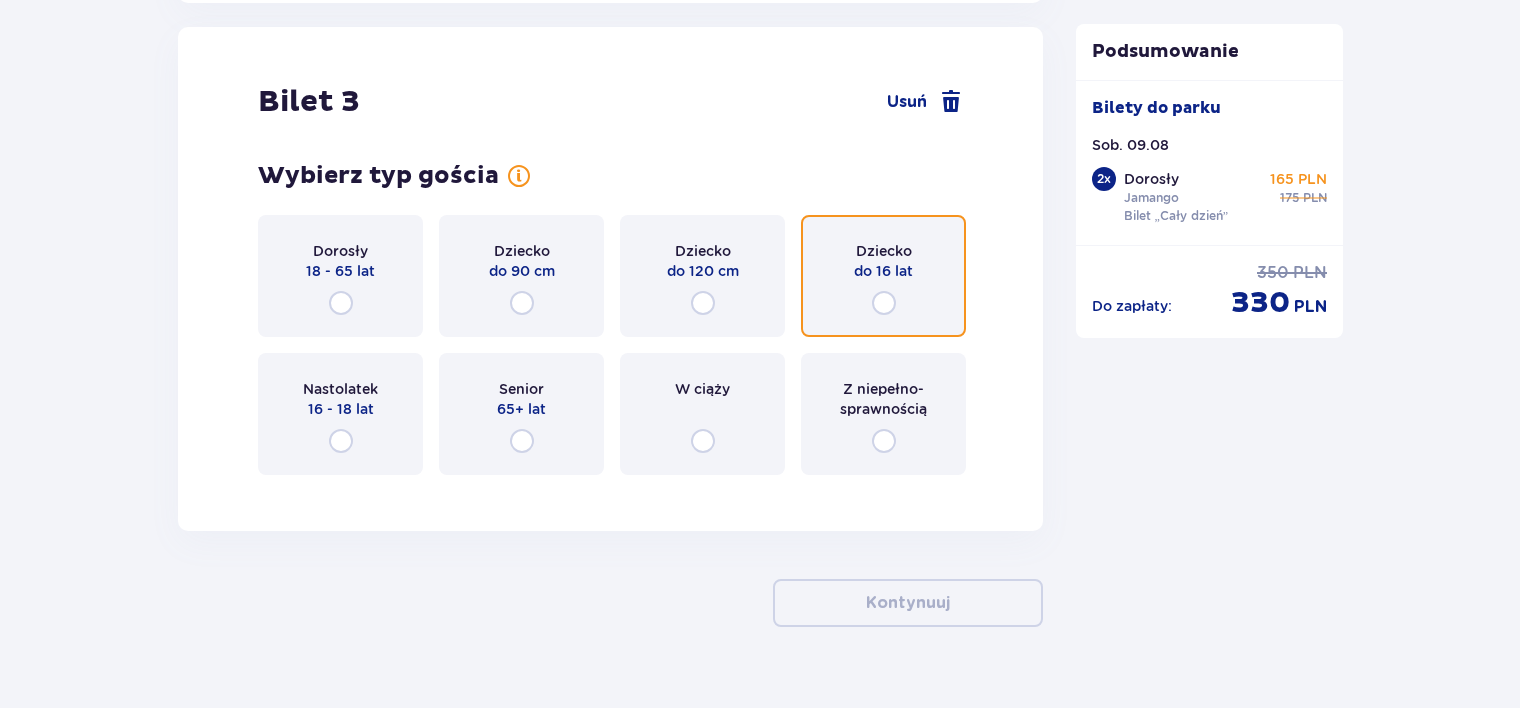 click at bounding box center (884, 303) 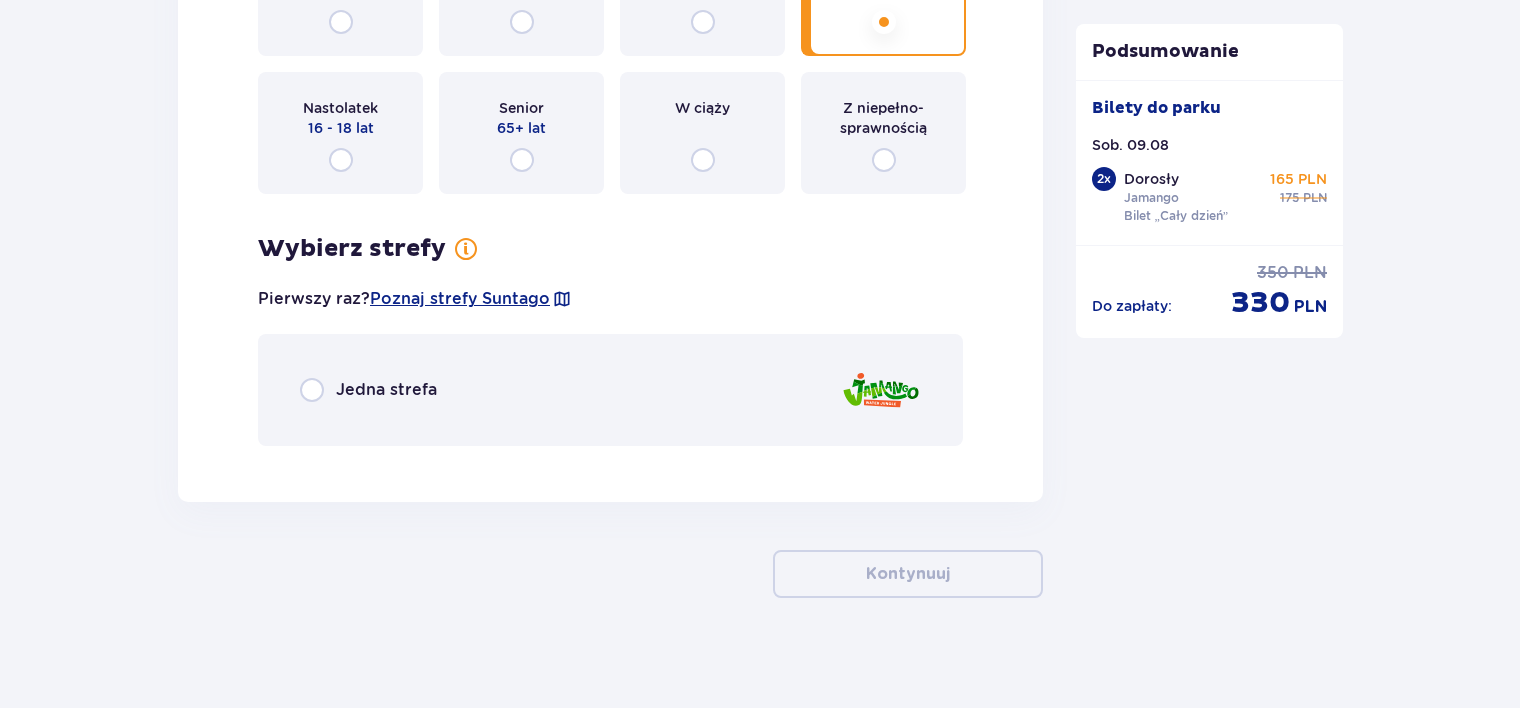 scroll, scrollTop: 4417, scrollLeft: 0, axis: vertical 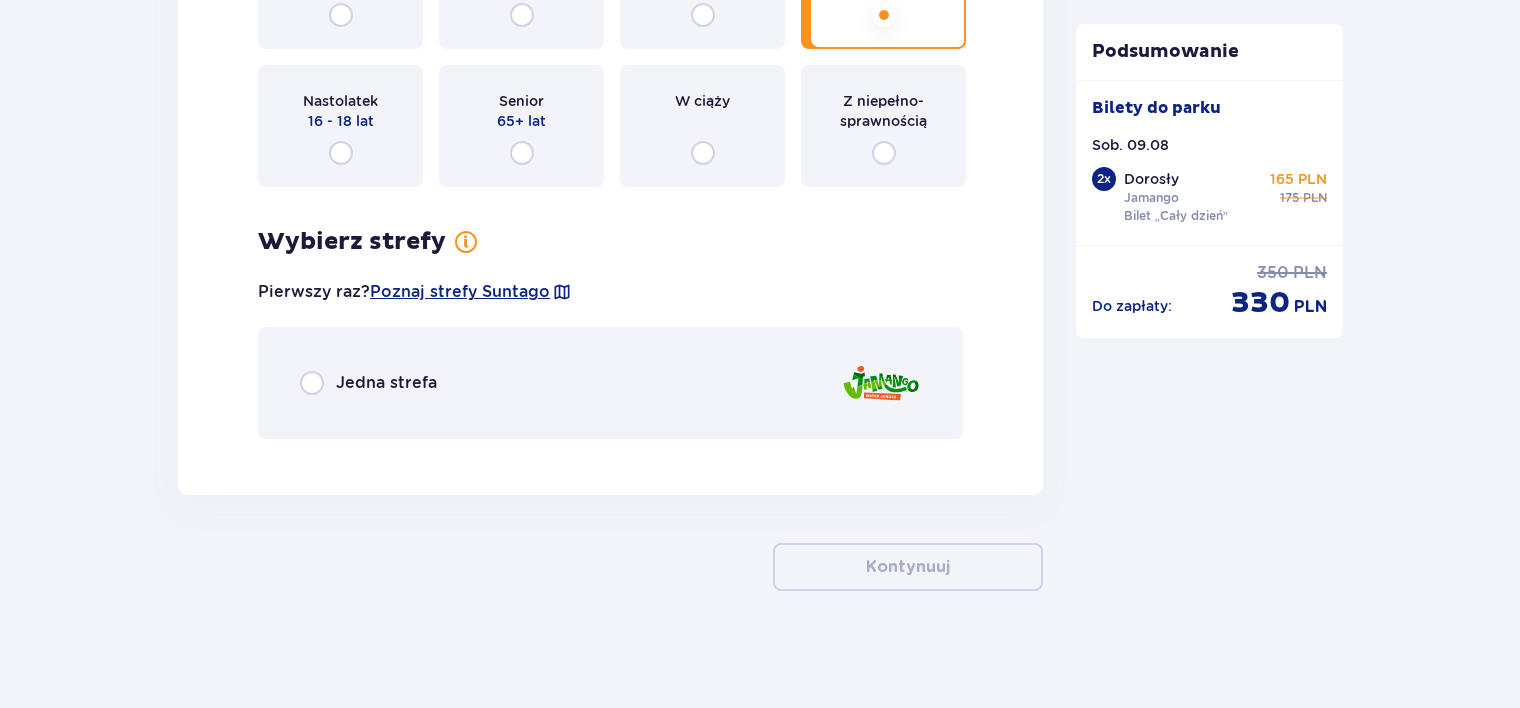 click on "Jedna strefa" at bounding box center (610, 383) 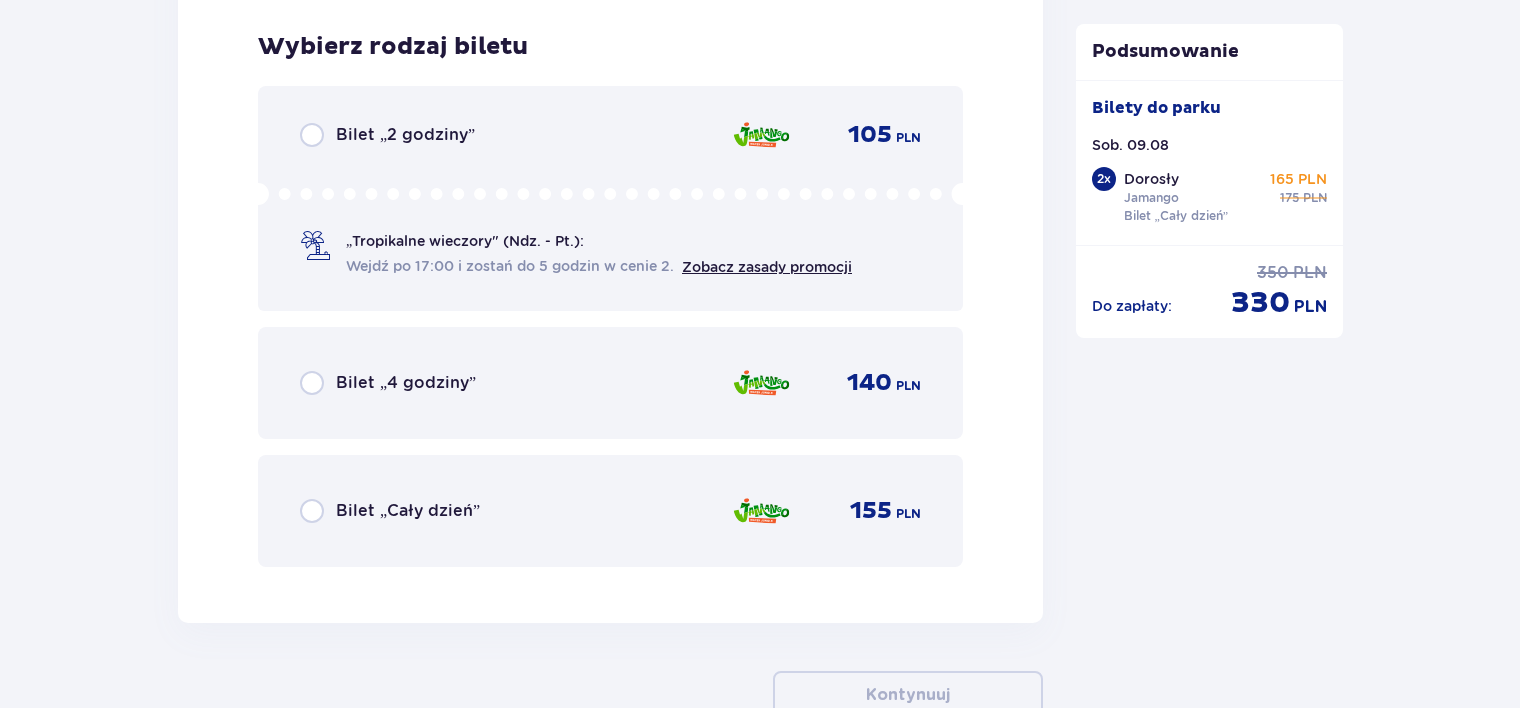 scroll, scrollTop: 4869, scrollLeft: 0, axis: vertical 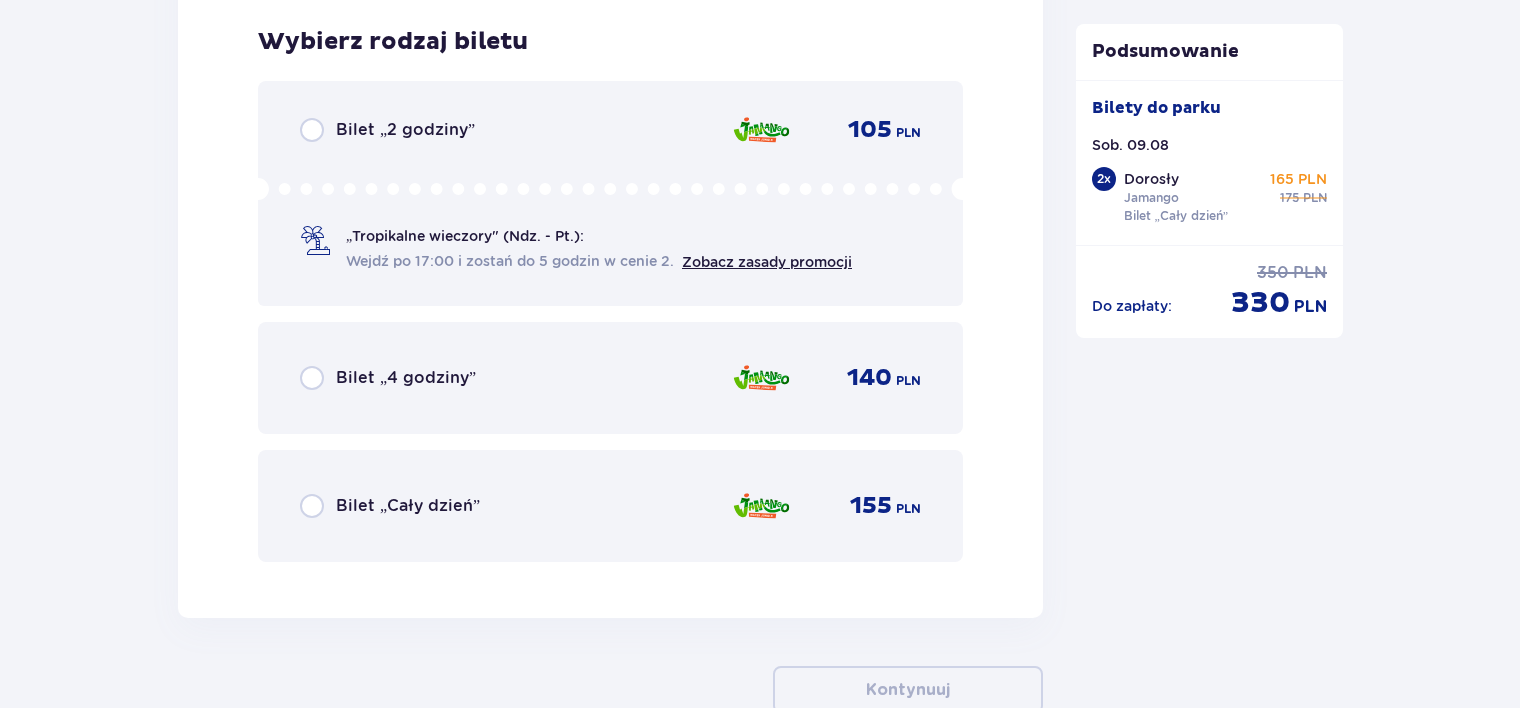 click on "Bilet „Cały dzień”" at bounding box center [408, 506] 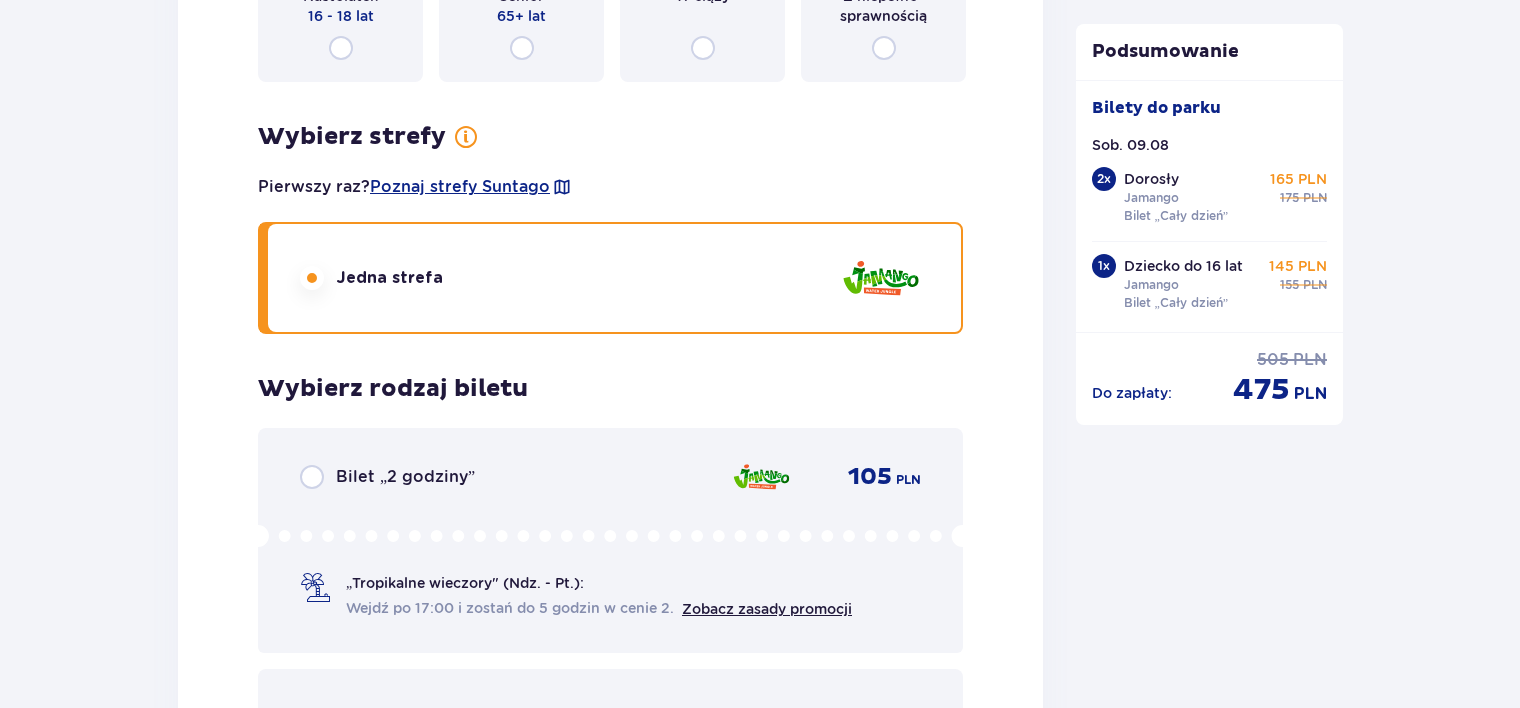scroll, scrollTop: 4279, scrollLeft: 0, axis: vertical 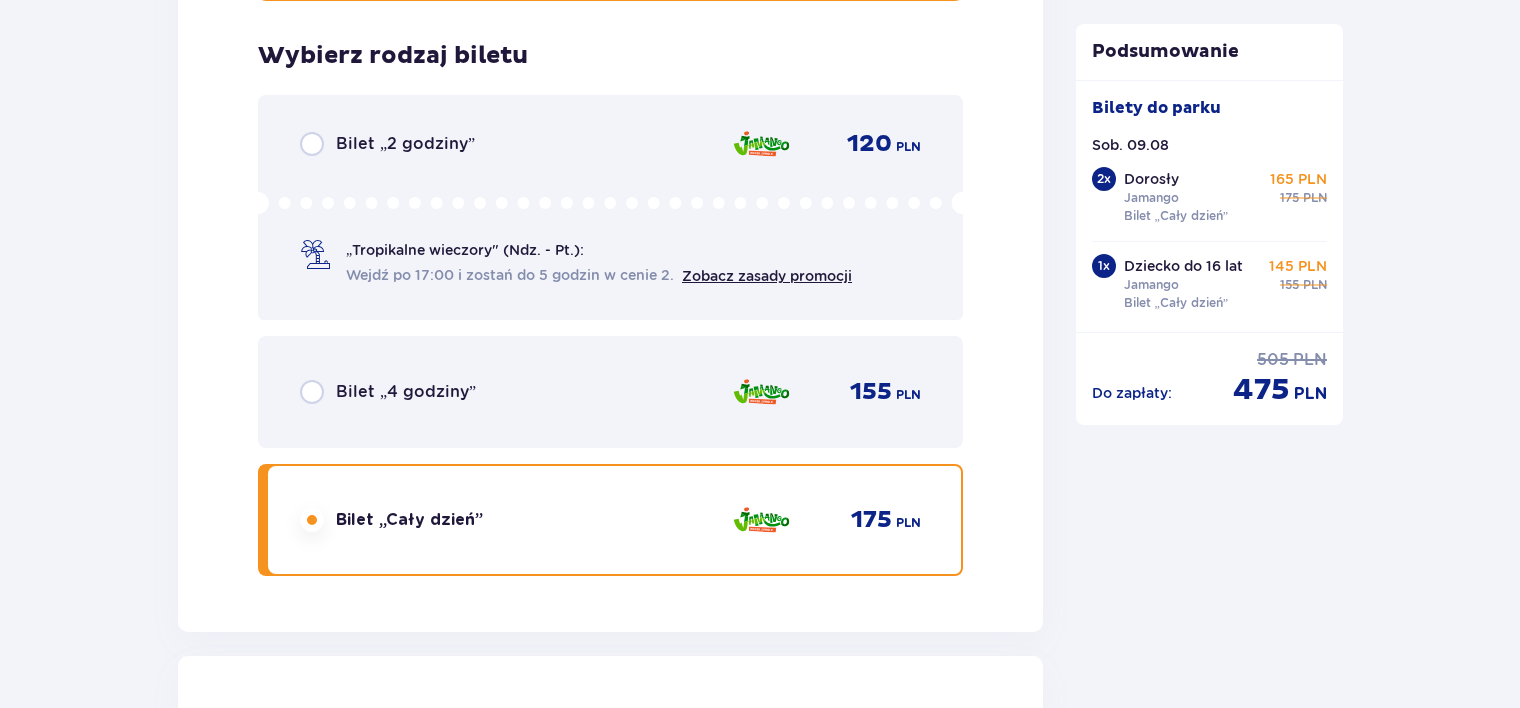 click on "Wejdź po 17:00 i zostań do 5 godzin w cenie 2. Zobacz zasady promocji" at bounding box center (599, 275) 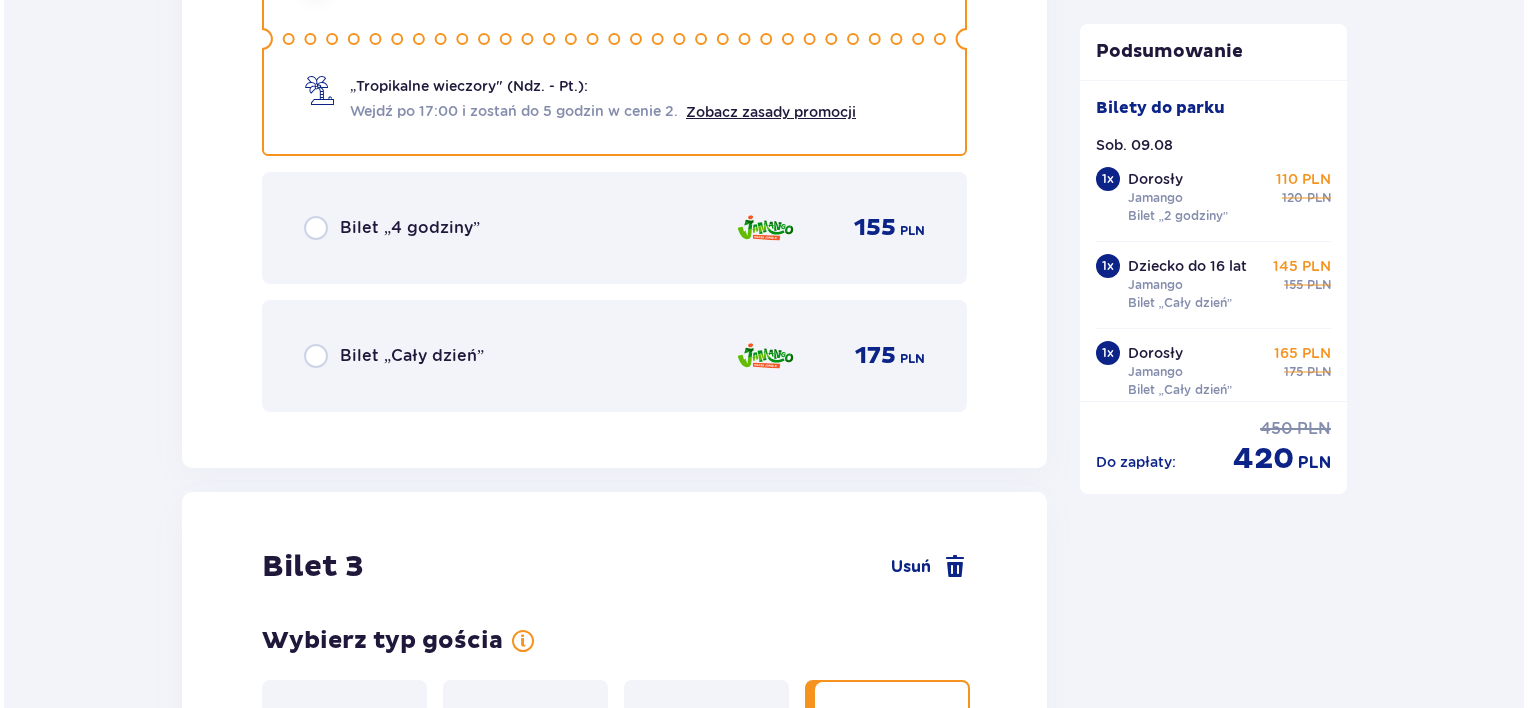 scroll, scrollTop: 5195, scrollLeft: 0, axis: vertical 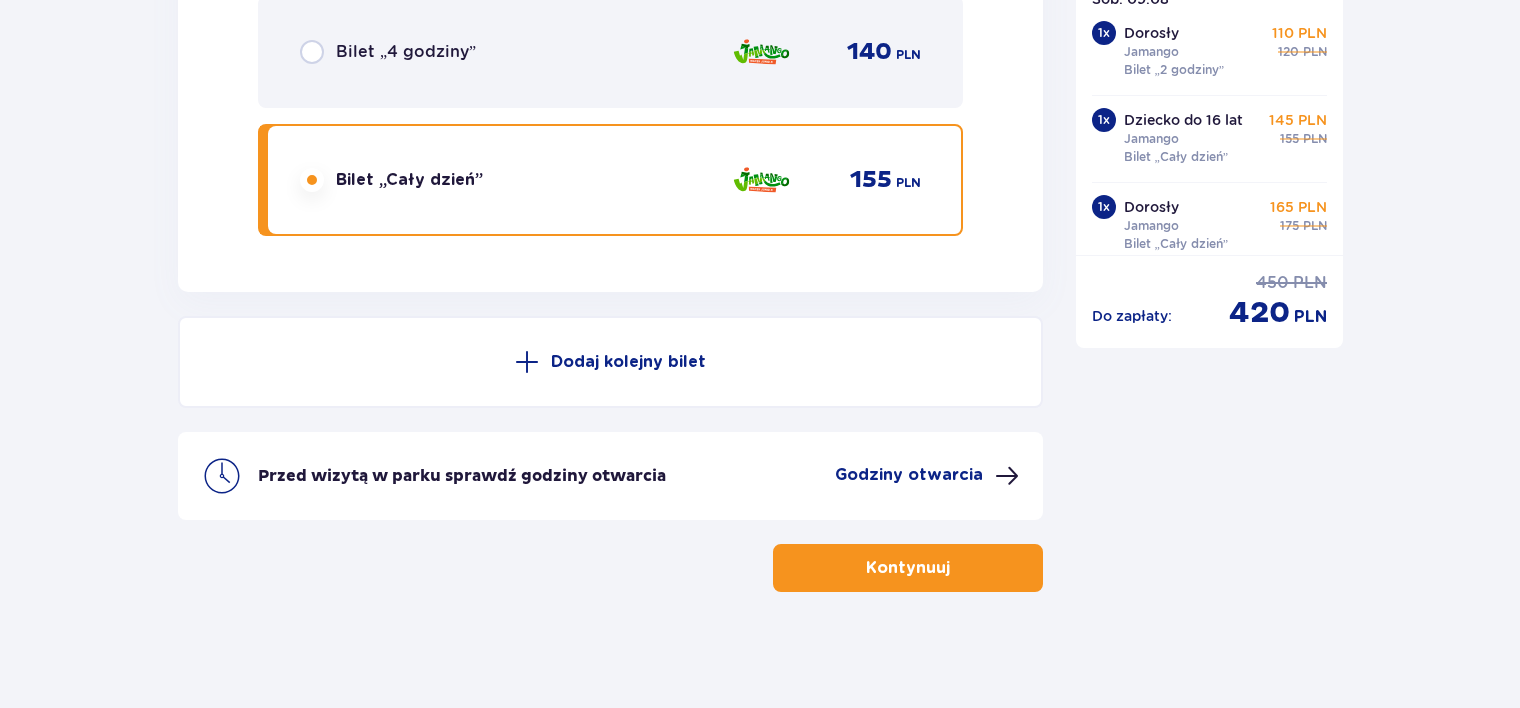 click on "Godziny otwarcia" at bounding box center (909, 475) 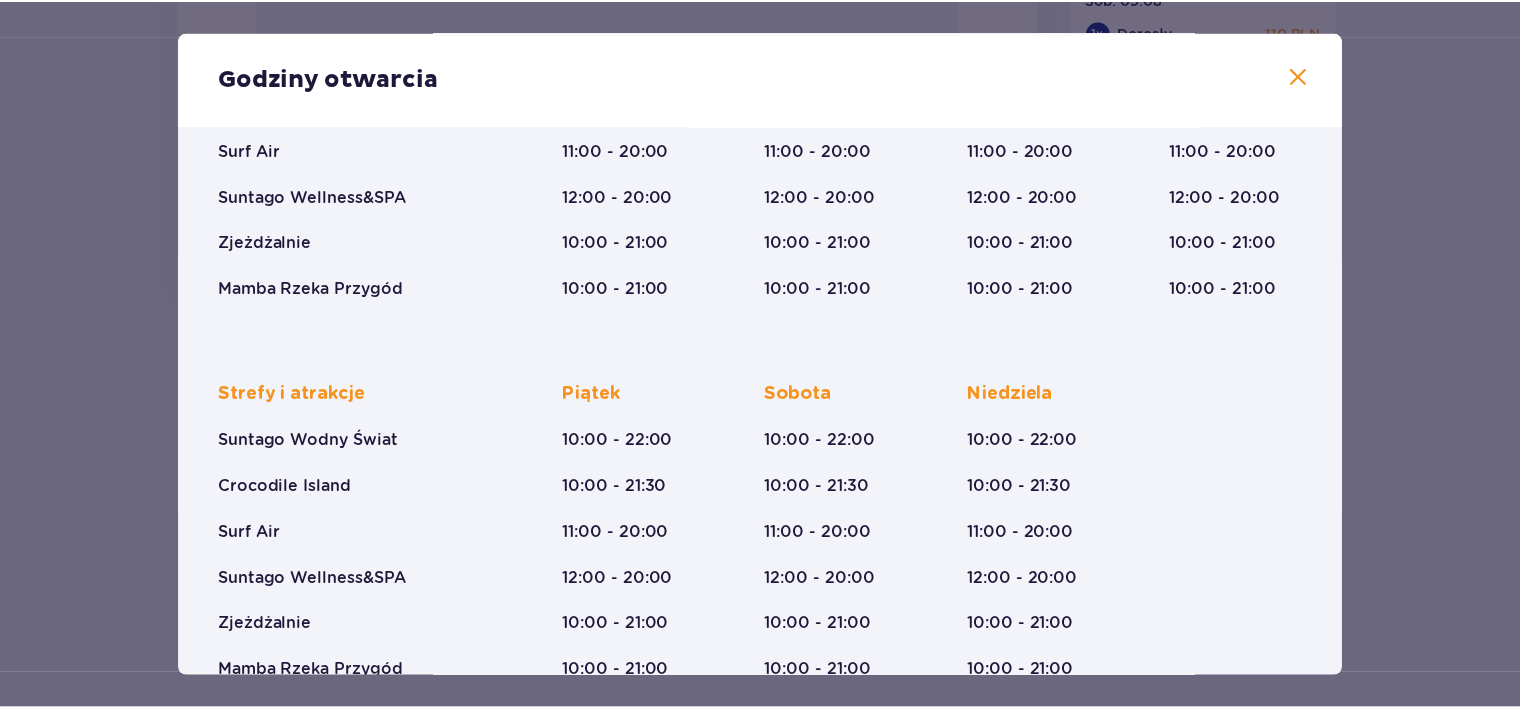 scroll, scrollTop: 330, scrollLeft: 0, axis: vertical 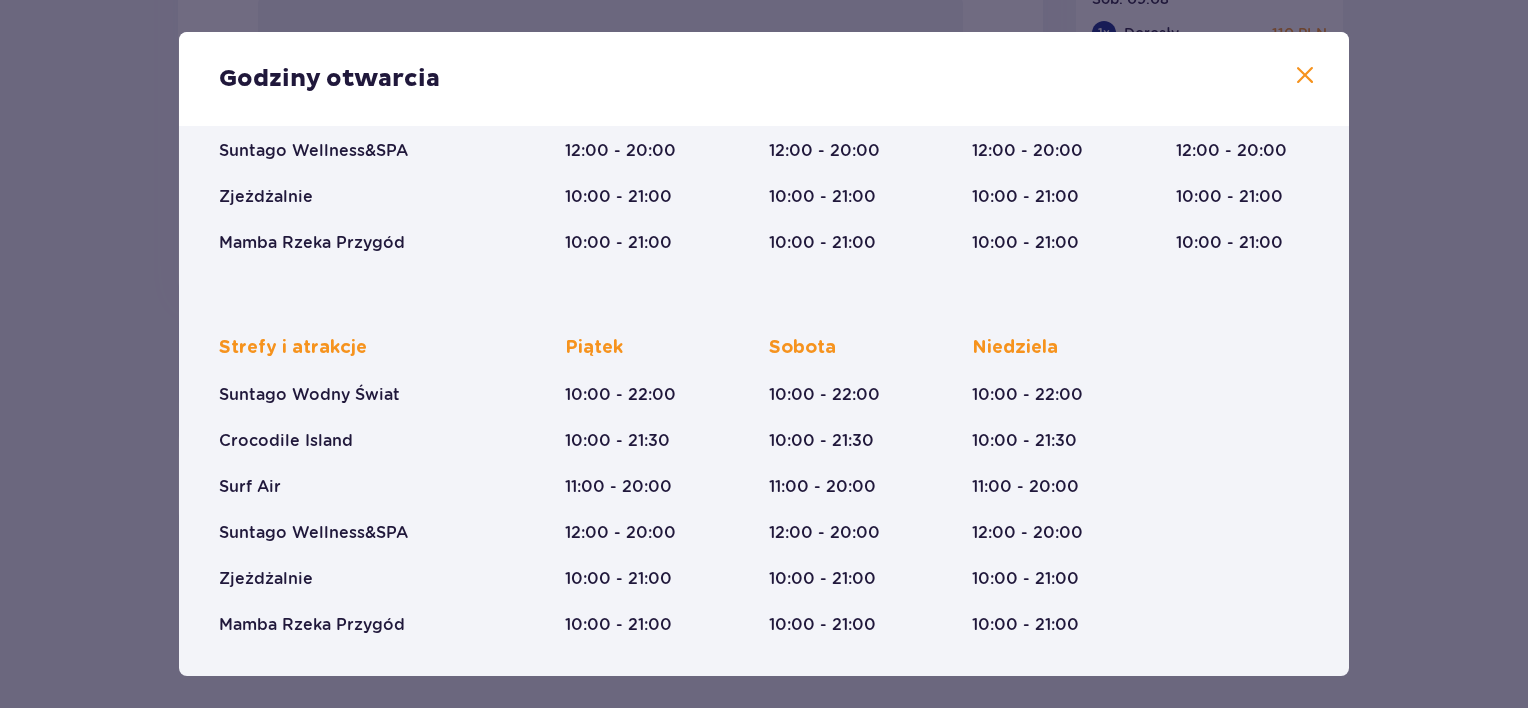 click on "Strefy i atrakcje" at bounding box center (293, 348) 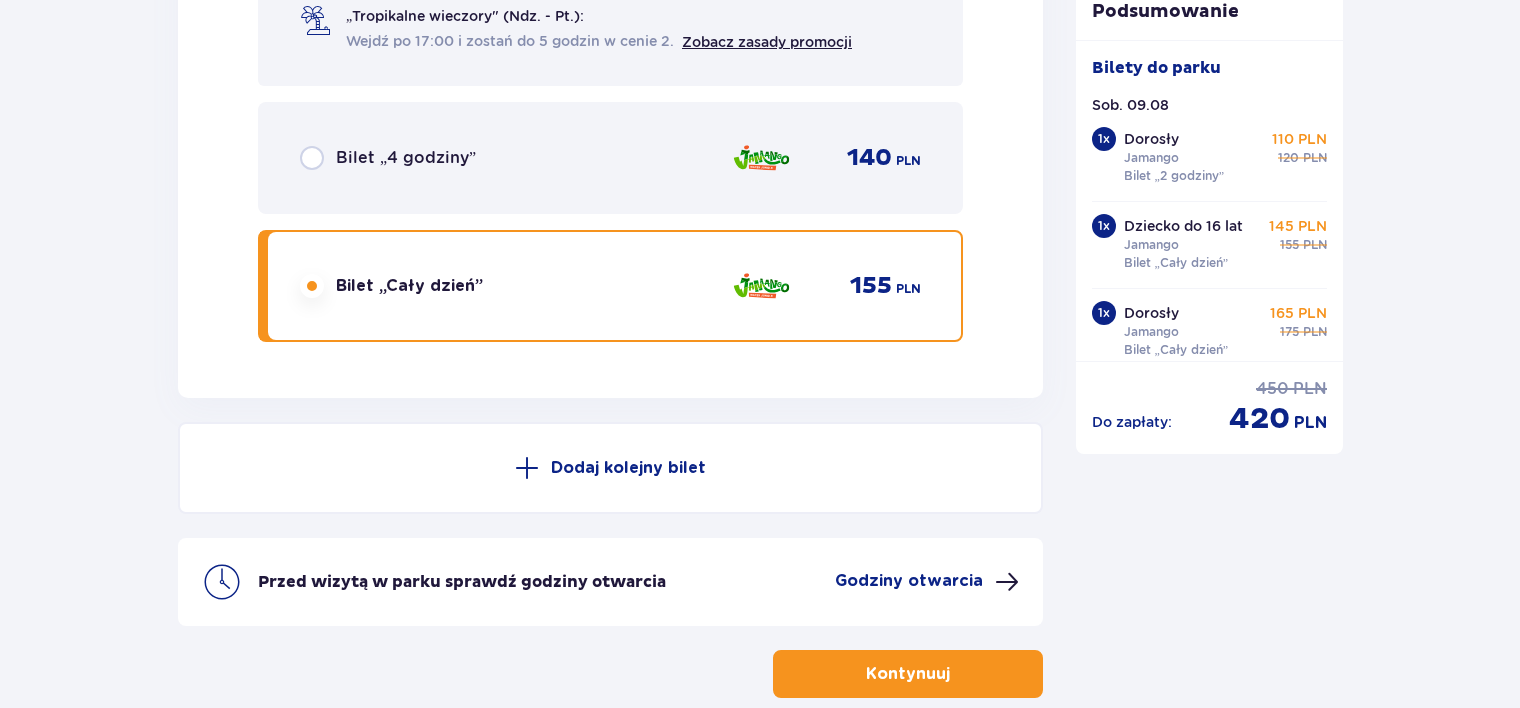 scroll, scrollTop: 4995, scrollLeft: 0, axis: vertical 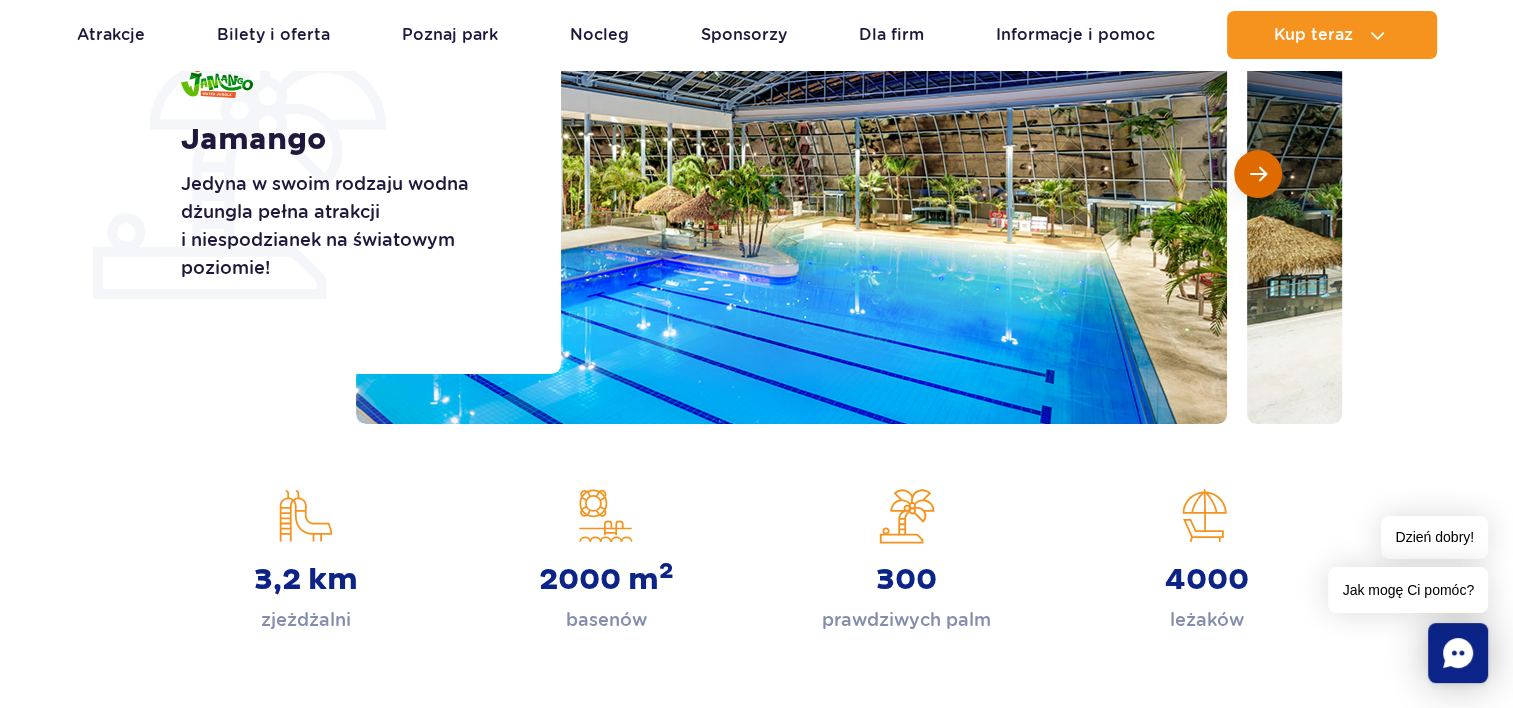 click at bounding box center (1258, 174) 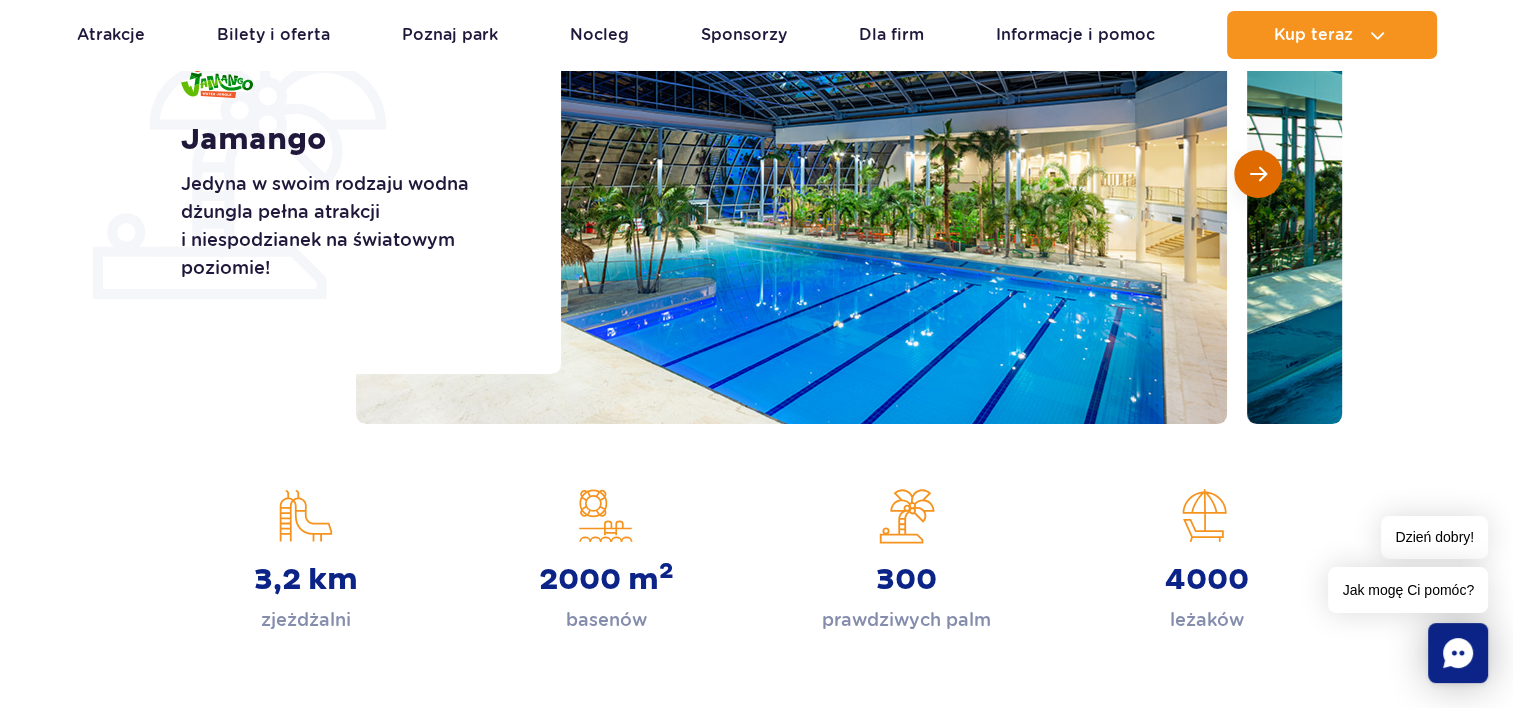 click at bounding box center (1258, 174) 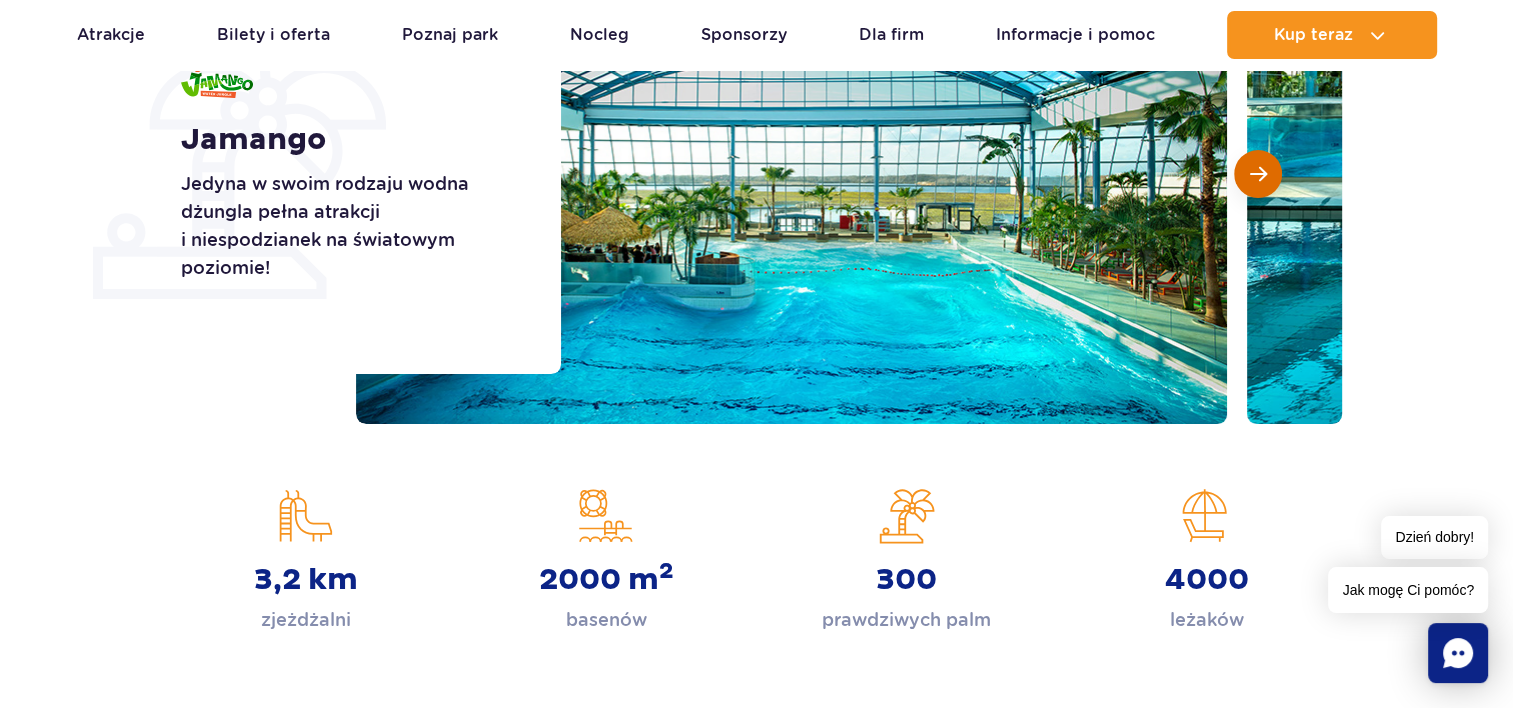 click at bounding box center (1258, 174) 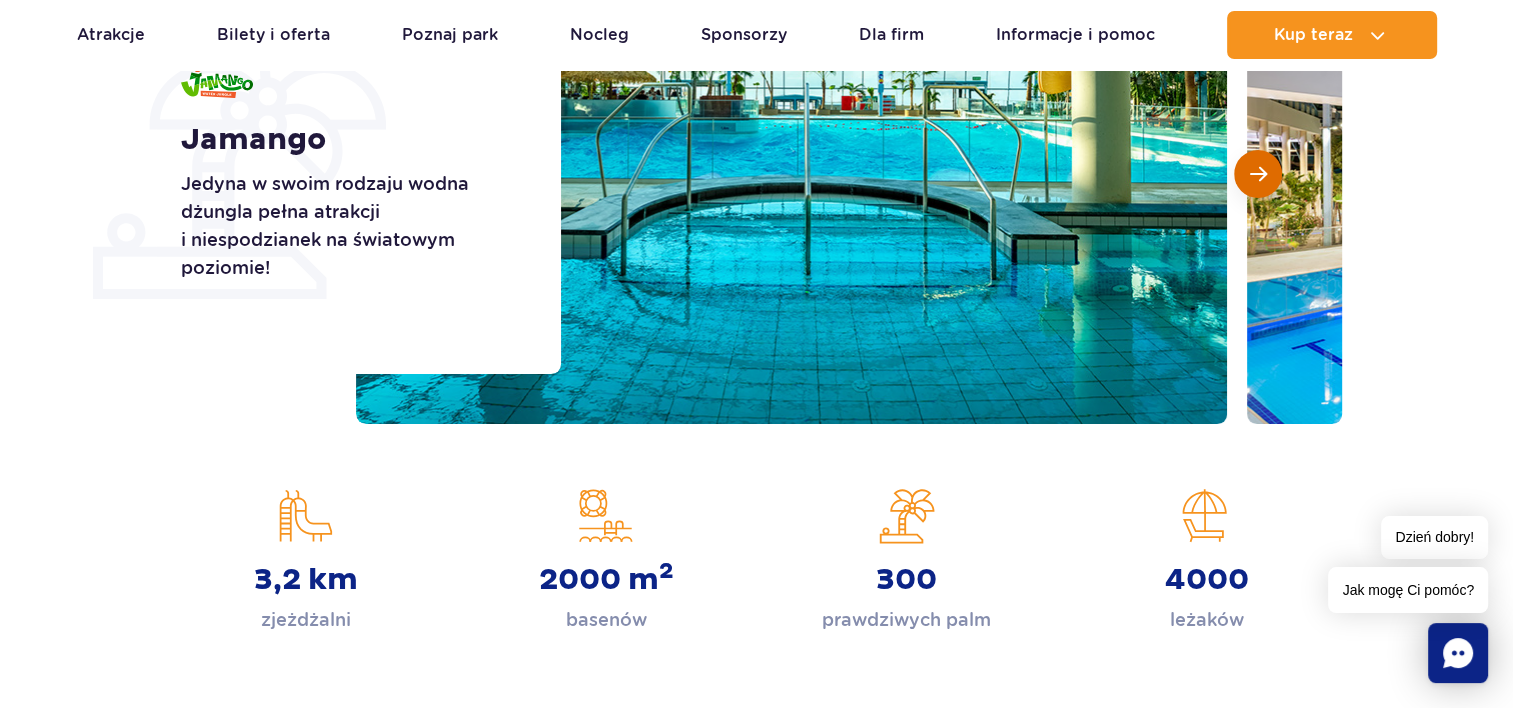 click at bounding box center [1258, 174] 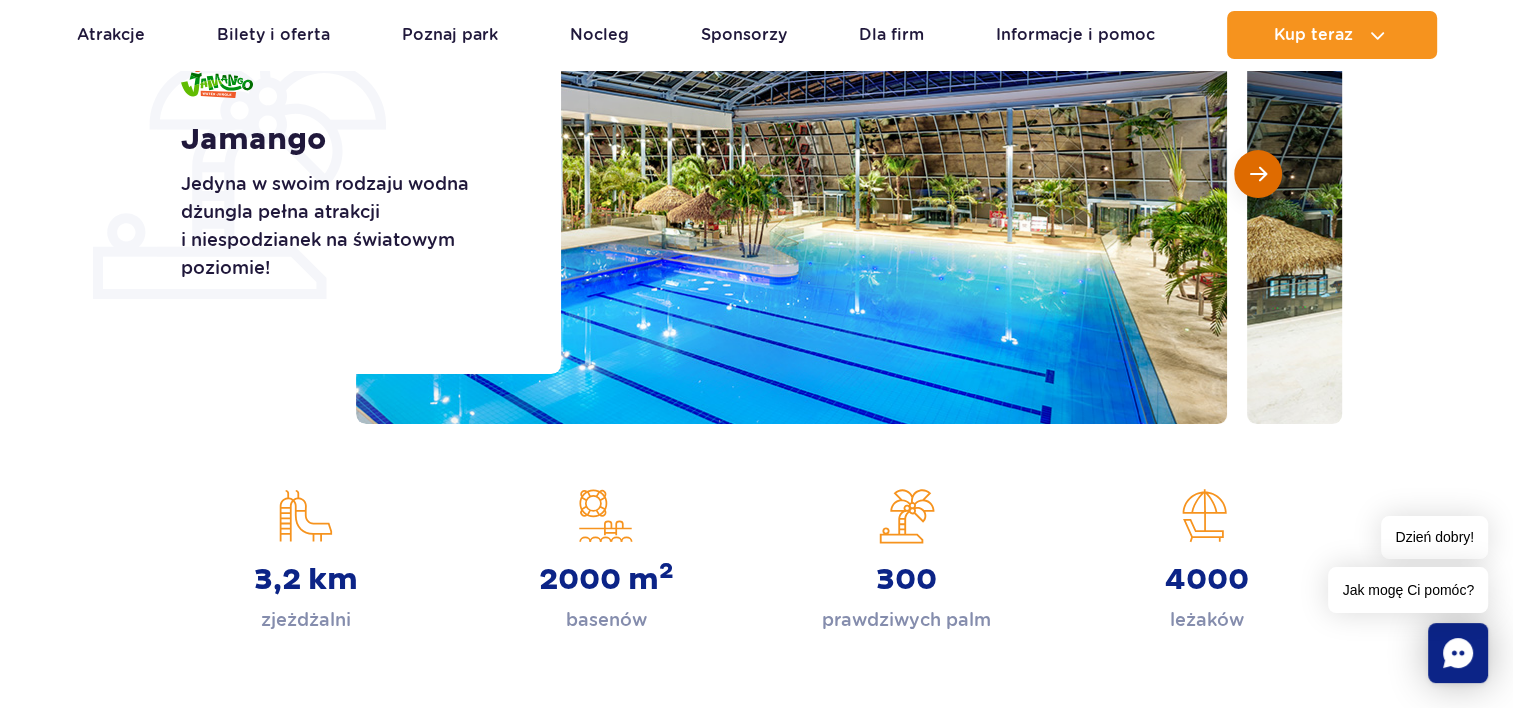 click at bounding box center (1258, 174) 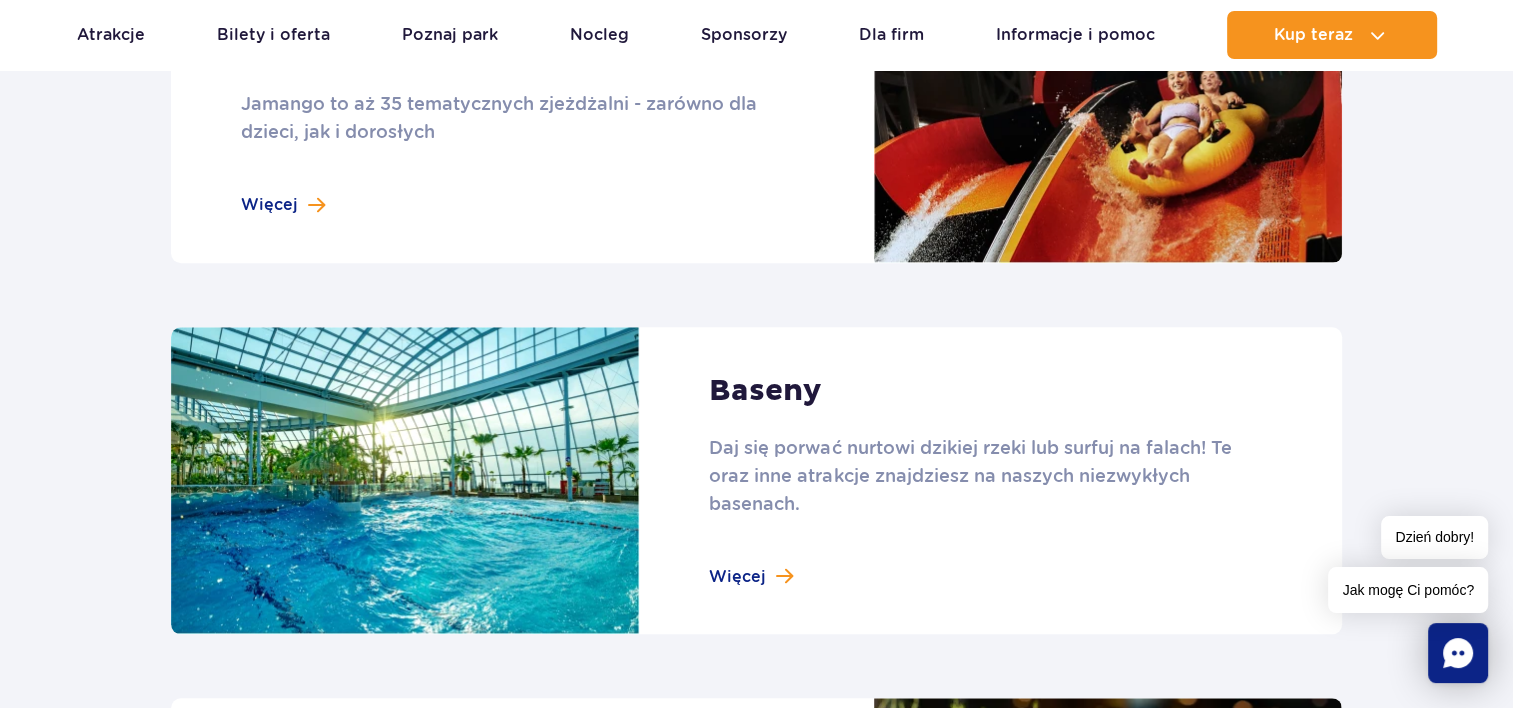 scroll, scrollTop: 2300, scrollLeft: 0, axis: vertical 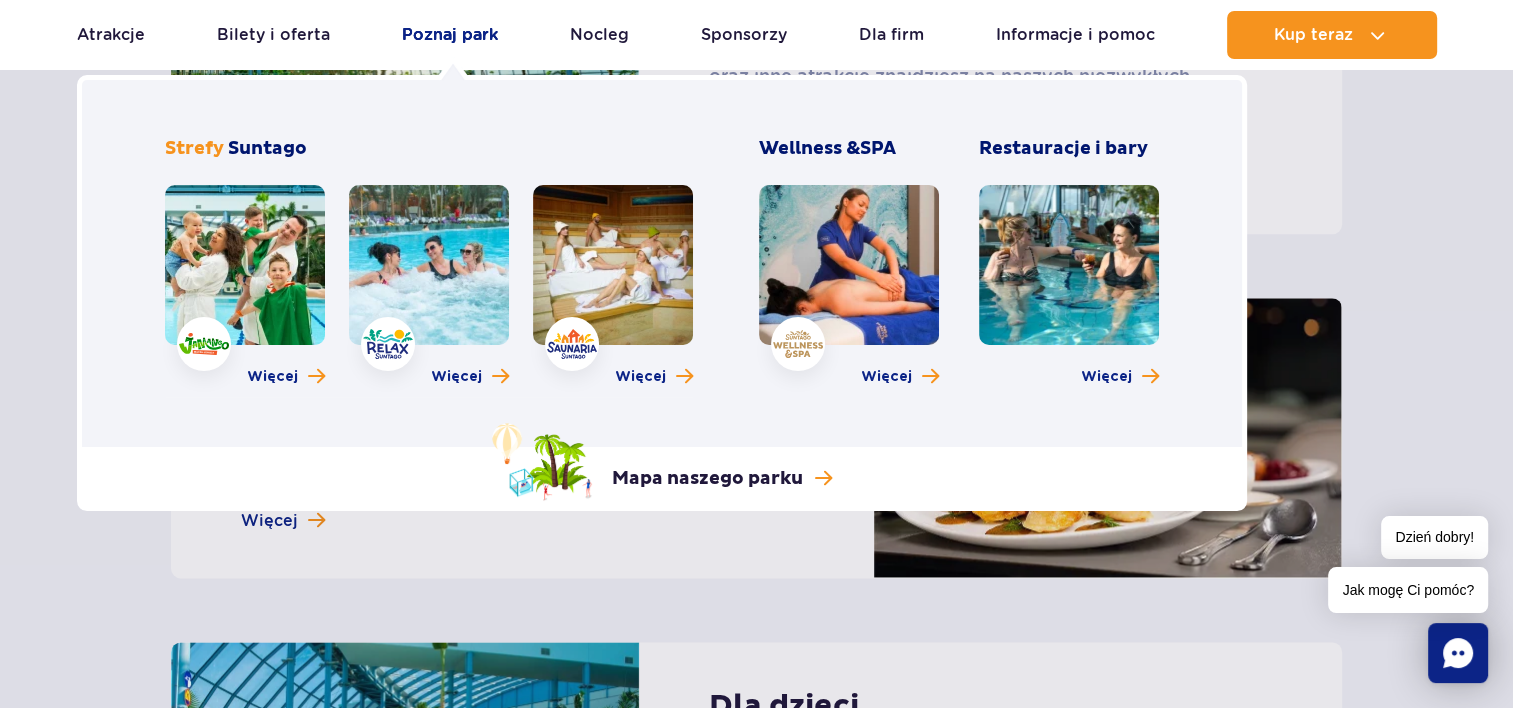 click on "Poznaj park" at bounding box center [450, 35] 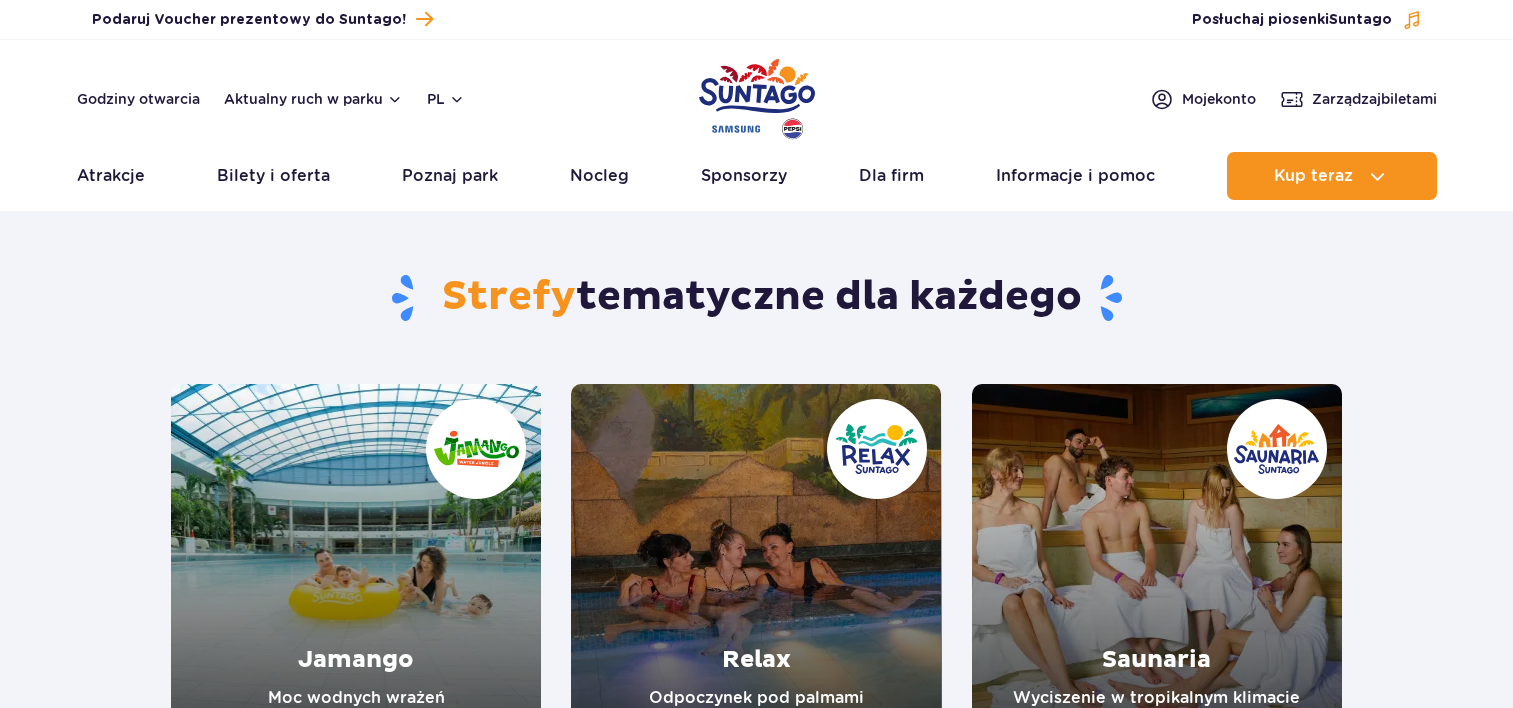 scroll, scrollTop: 0, scrollLeft: 0, axis: both 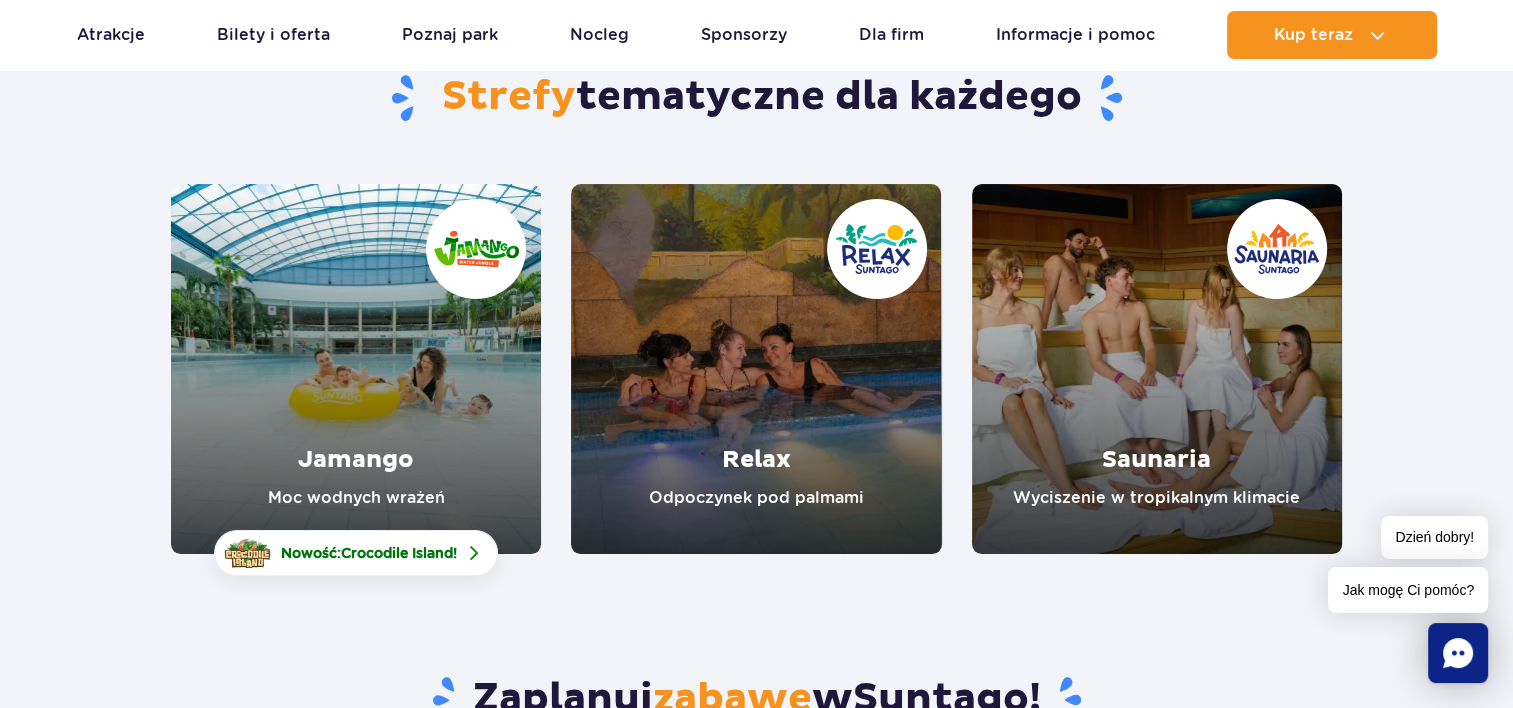 click at bounding box center (356, 369) 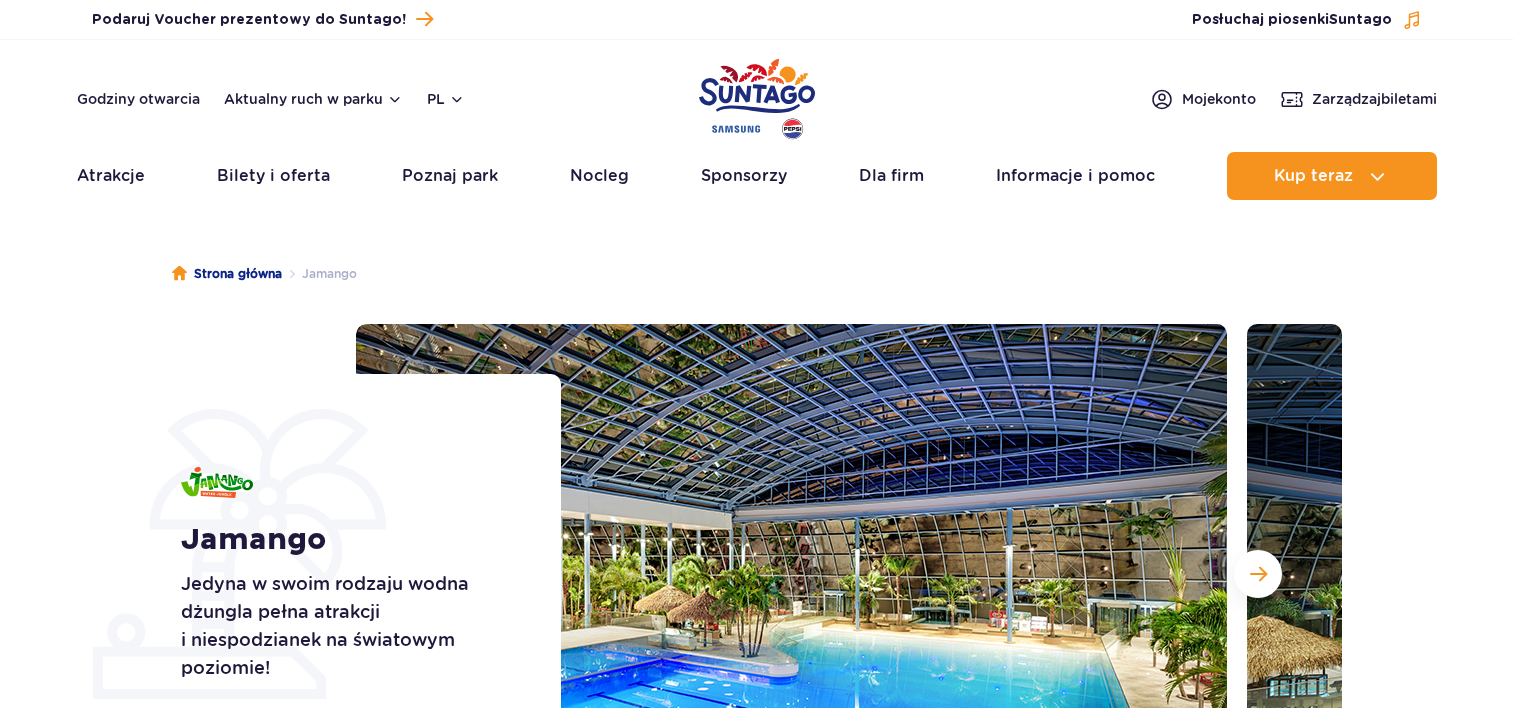 scroll, scrollTop: 0, scrollLeft: 0, axis: both 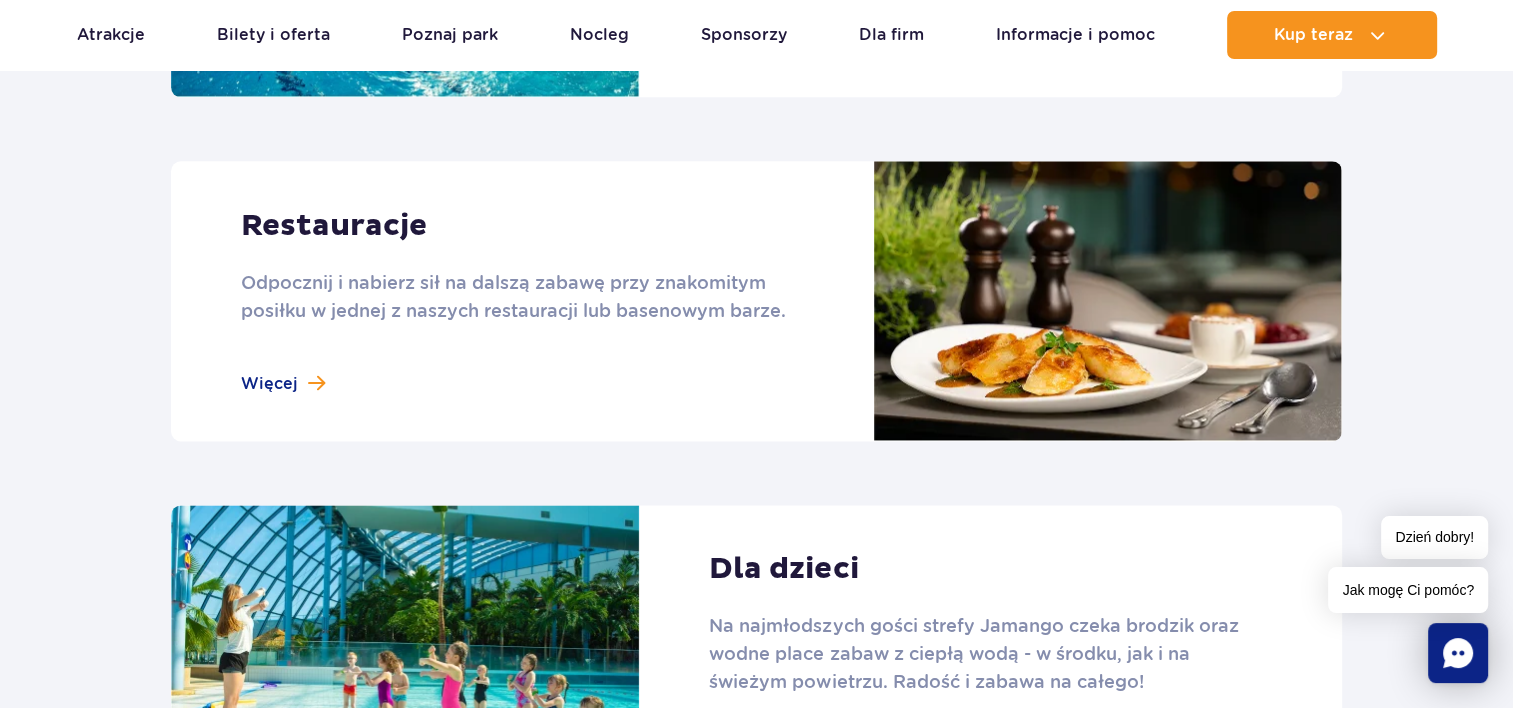 click at bounding box center (756, 301) 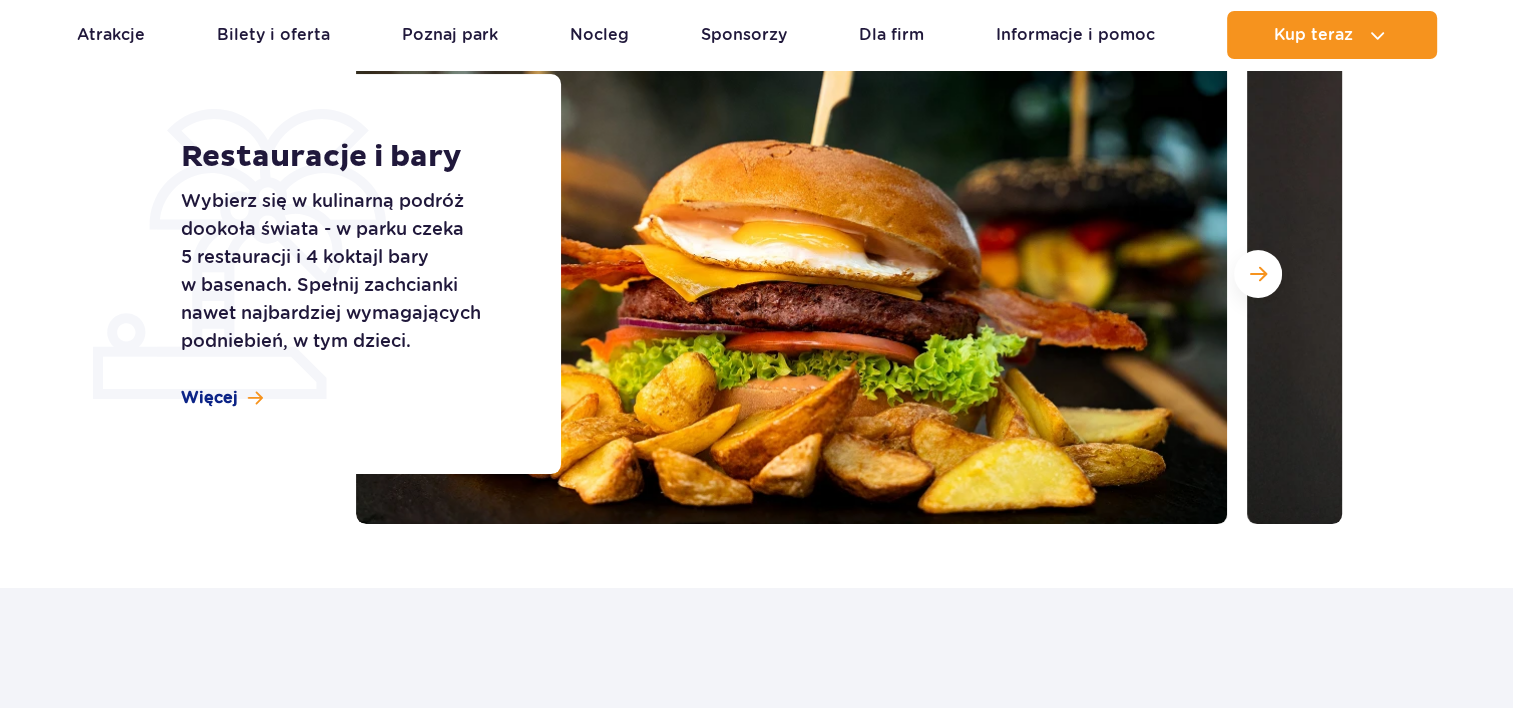 scroll, scrollTop: 300, scrollLeft: 0, axis: vertical 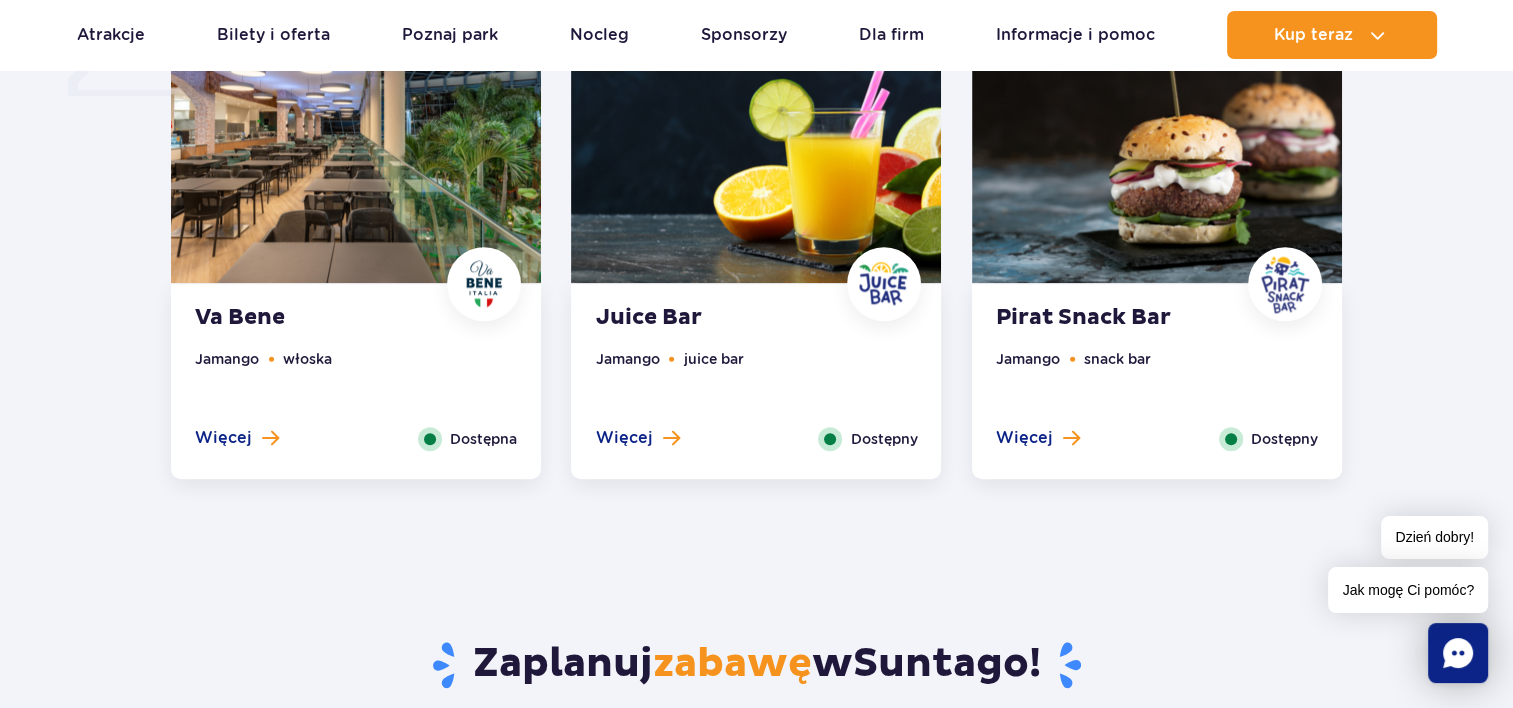 click at bounding box center [756, 126] 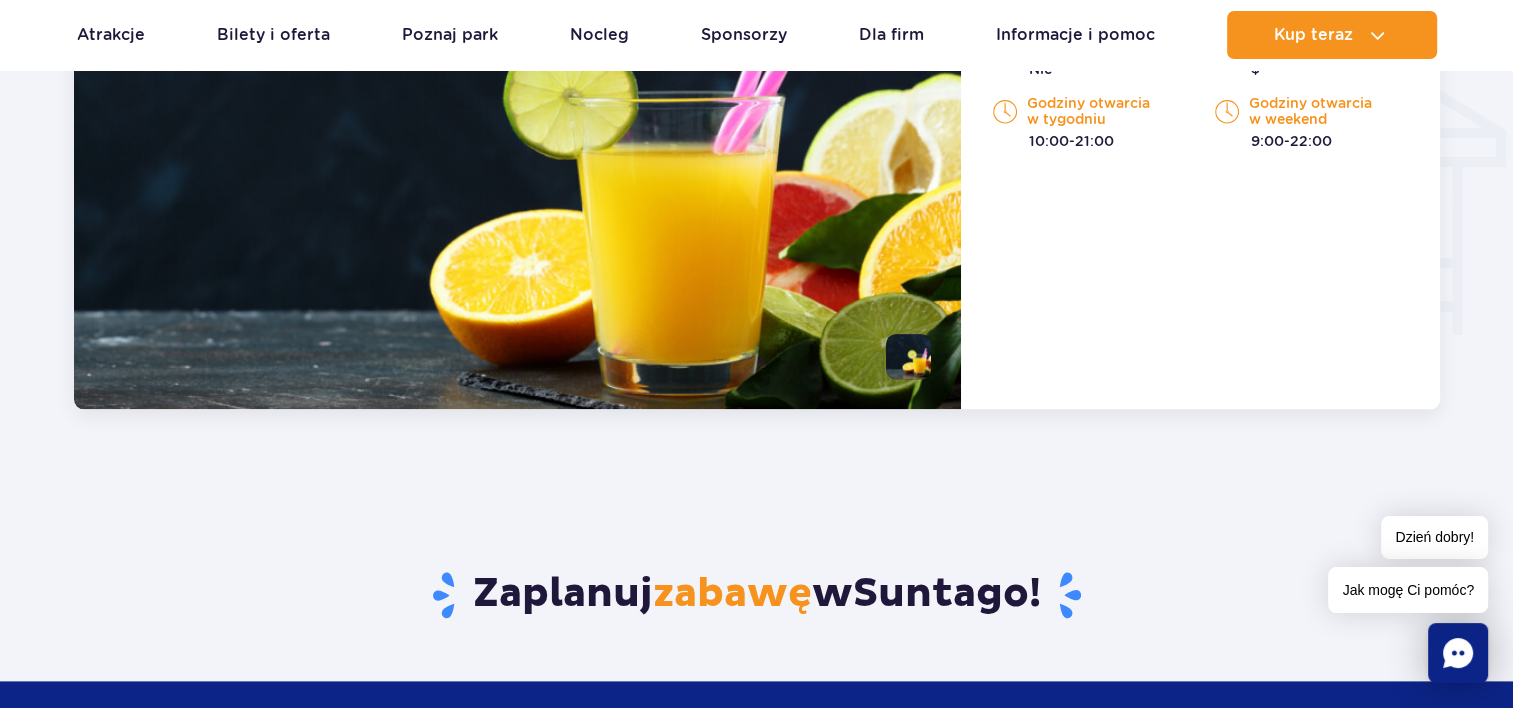 scroll, scrollTop: 2404, scrollLeft: 0, axis: vertical 